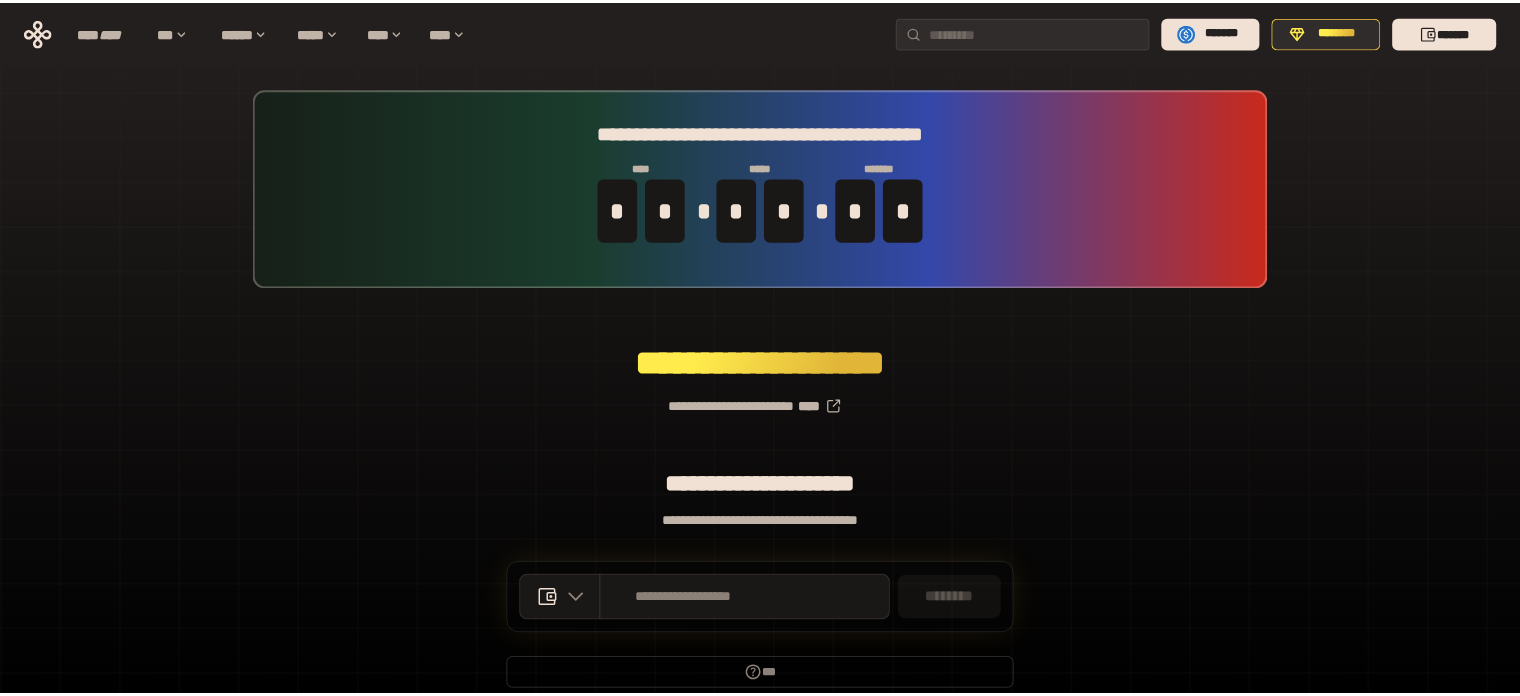 scroll, scrollTop: 0, scrollLeft: 0, axis: both 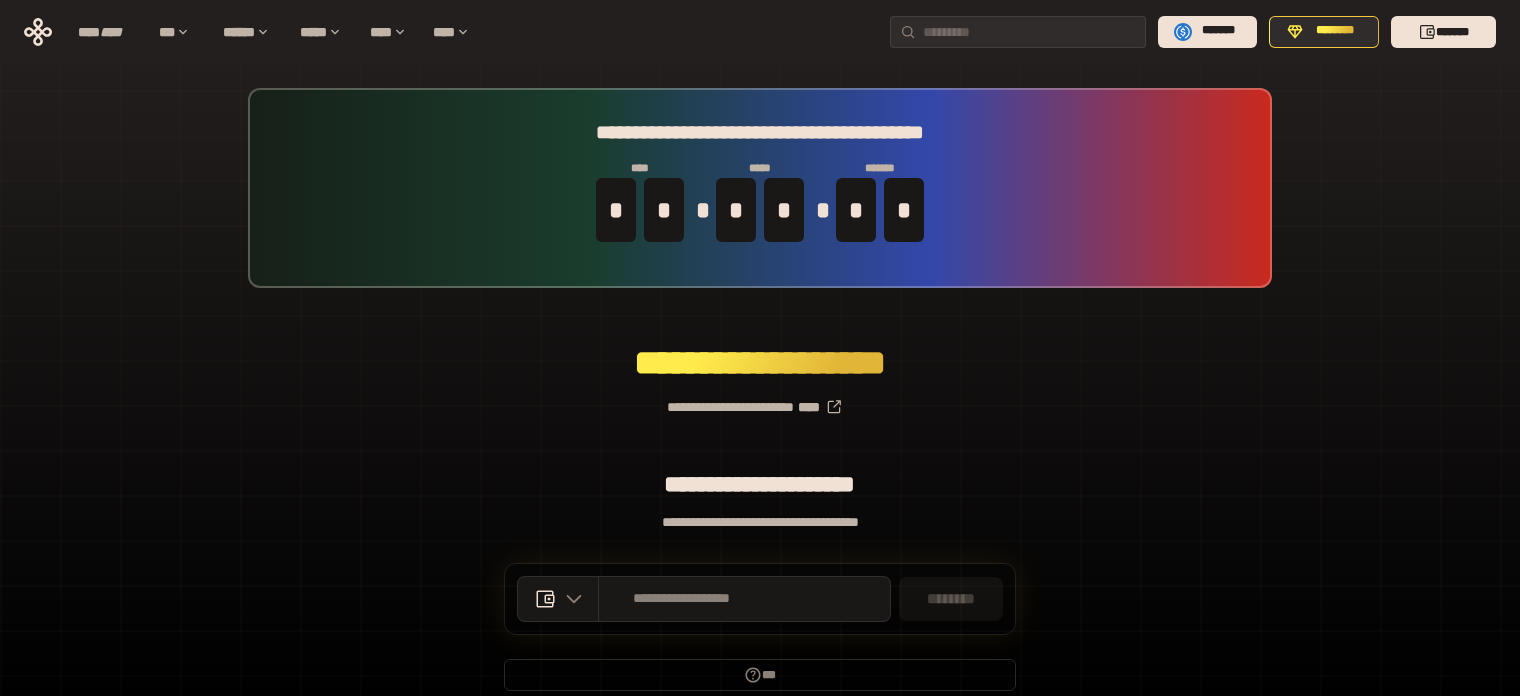 click on "**********" at bounding box center [760, 399] 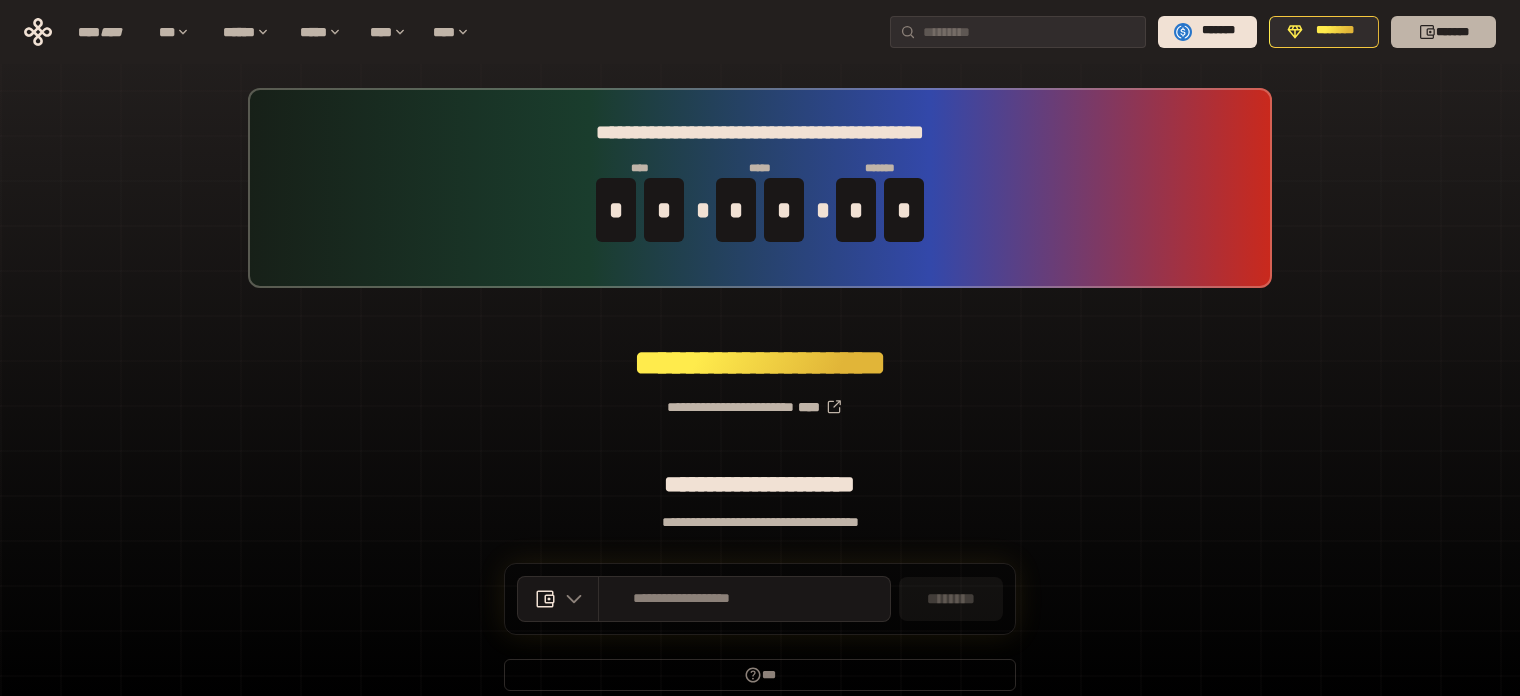 click 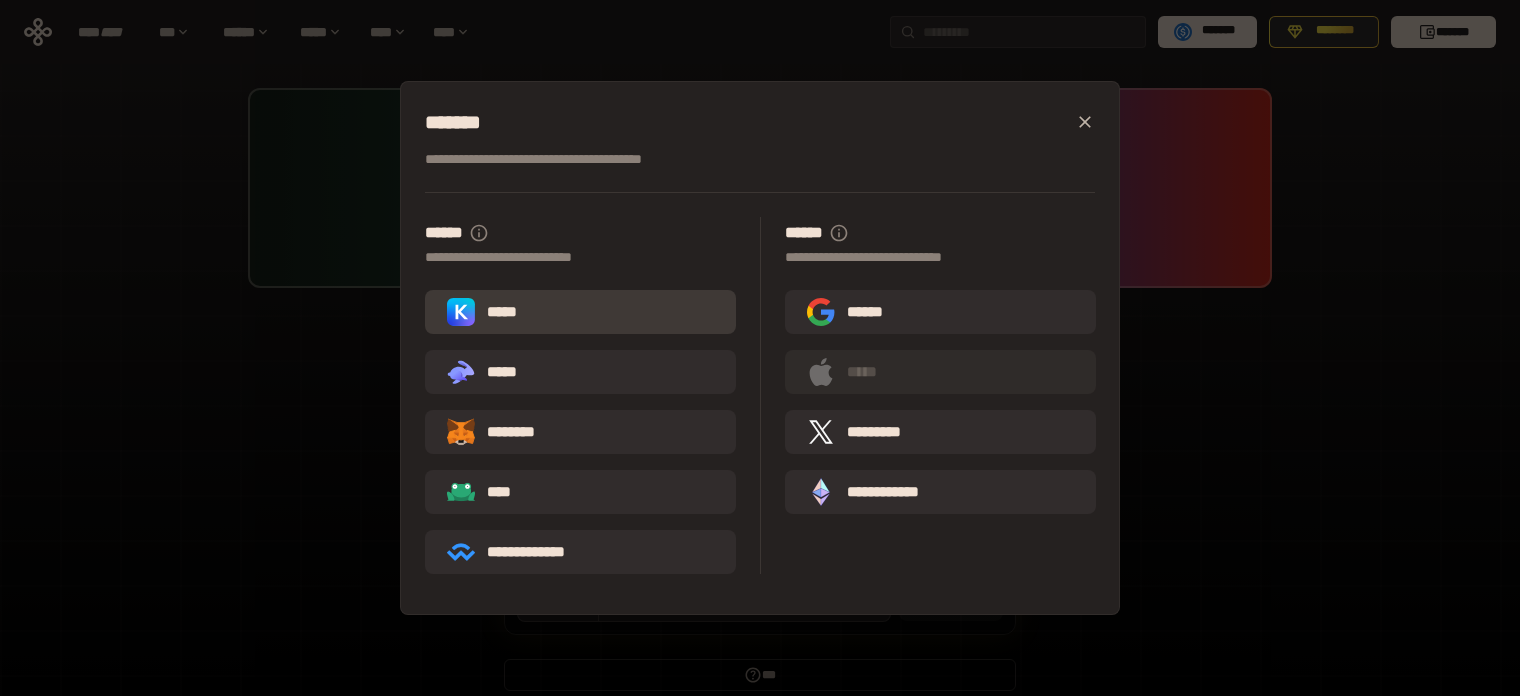 click on "*****" at bounding box center [580, 312] 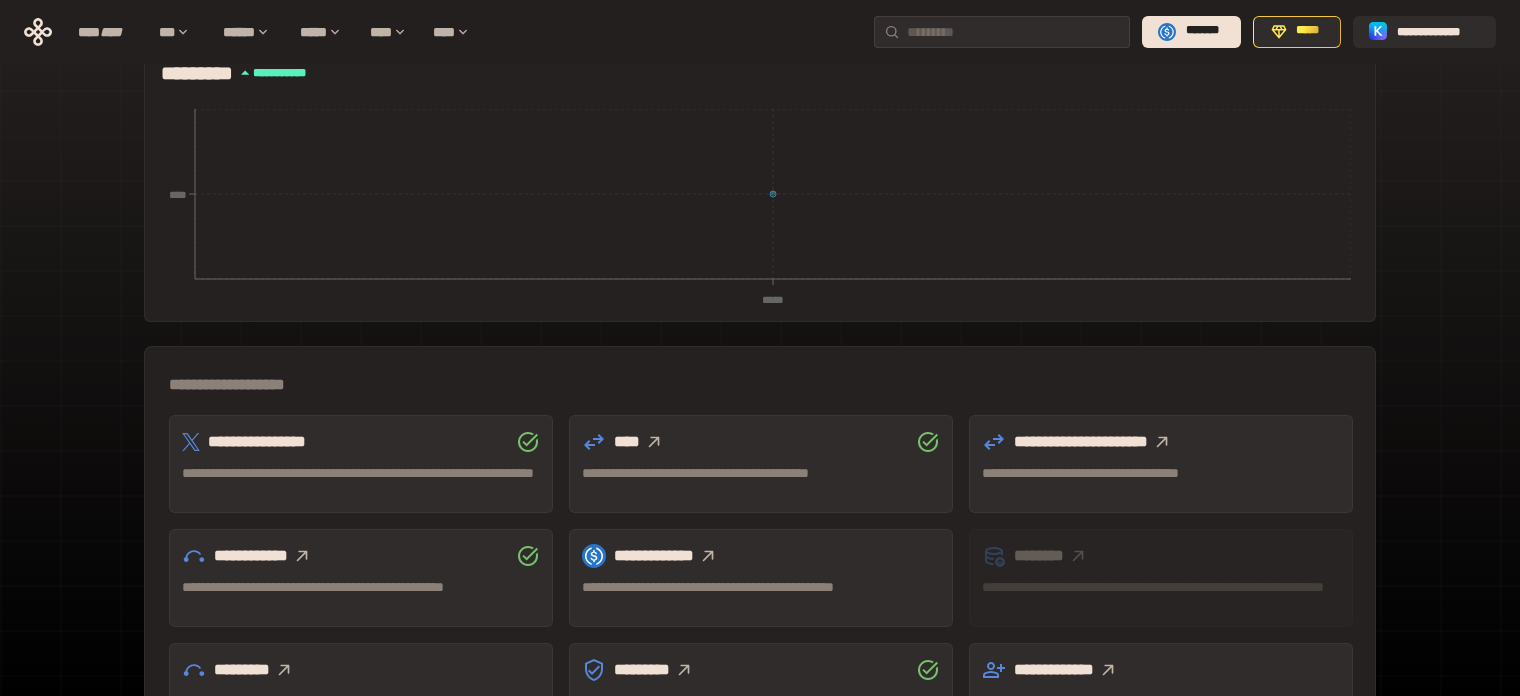 scroll, scrollTop: 0, scrollLeft: 0, axis: both 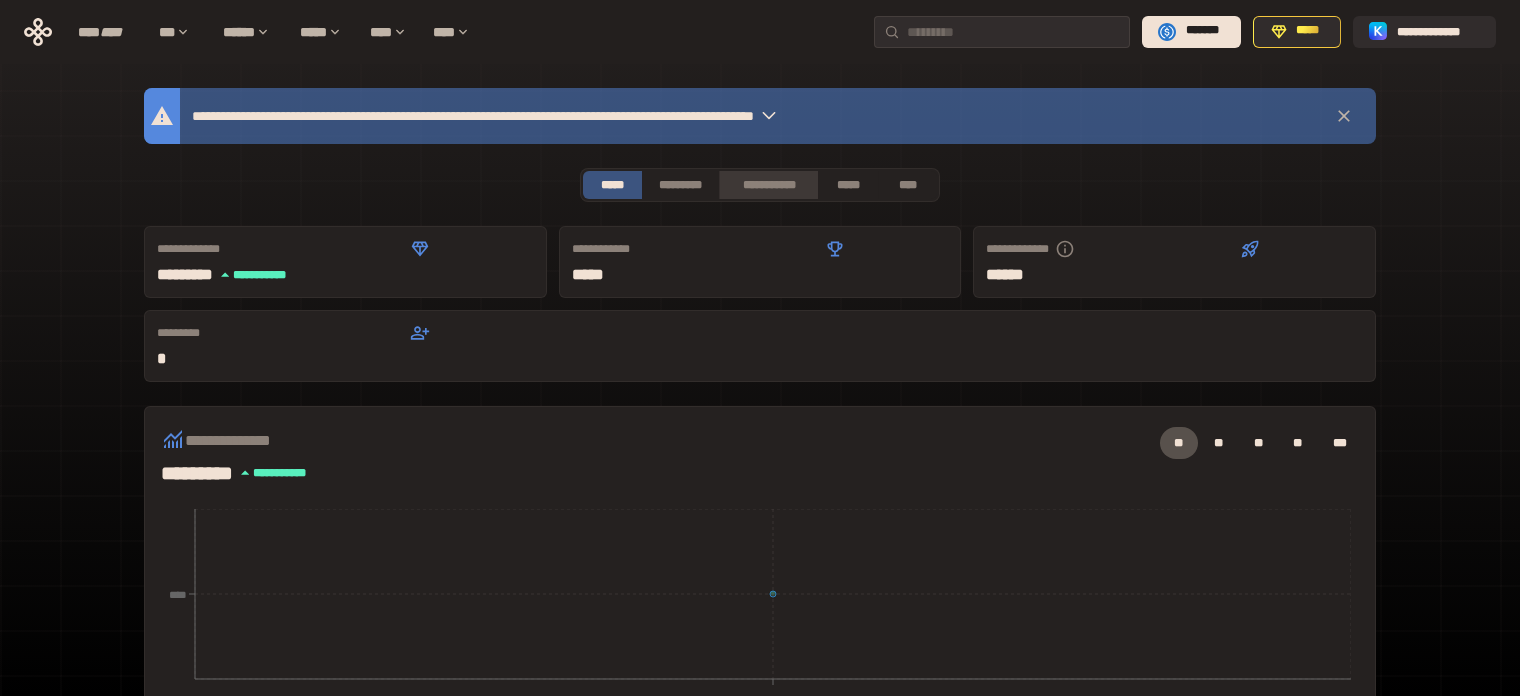 click on "**********" at bounding box center [768, 185] 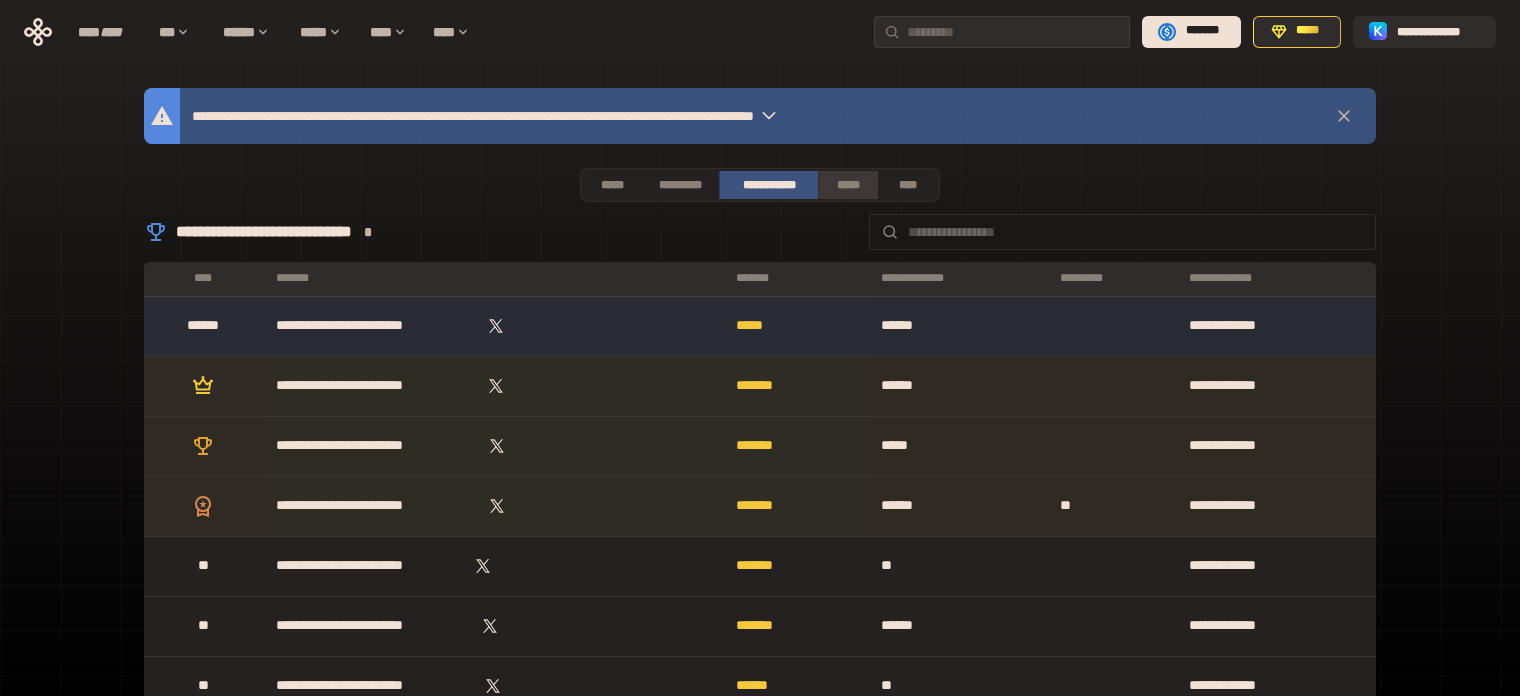 click on "*****" at bounding box center [848, 185] 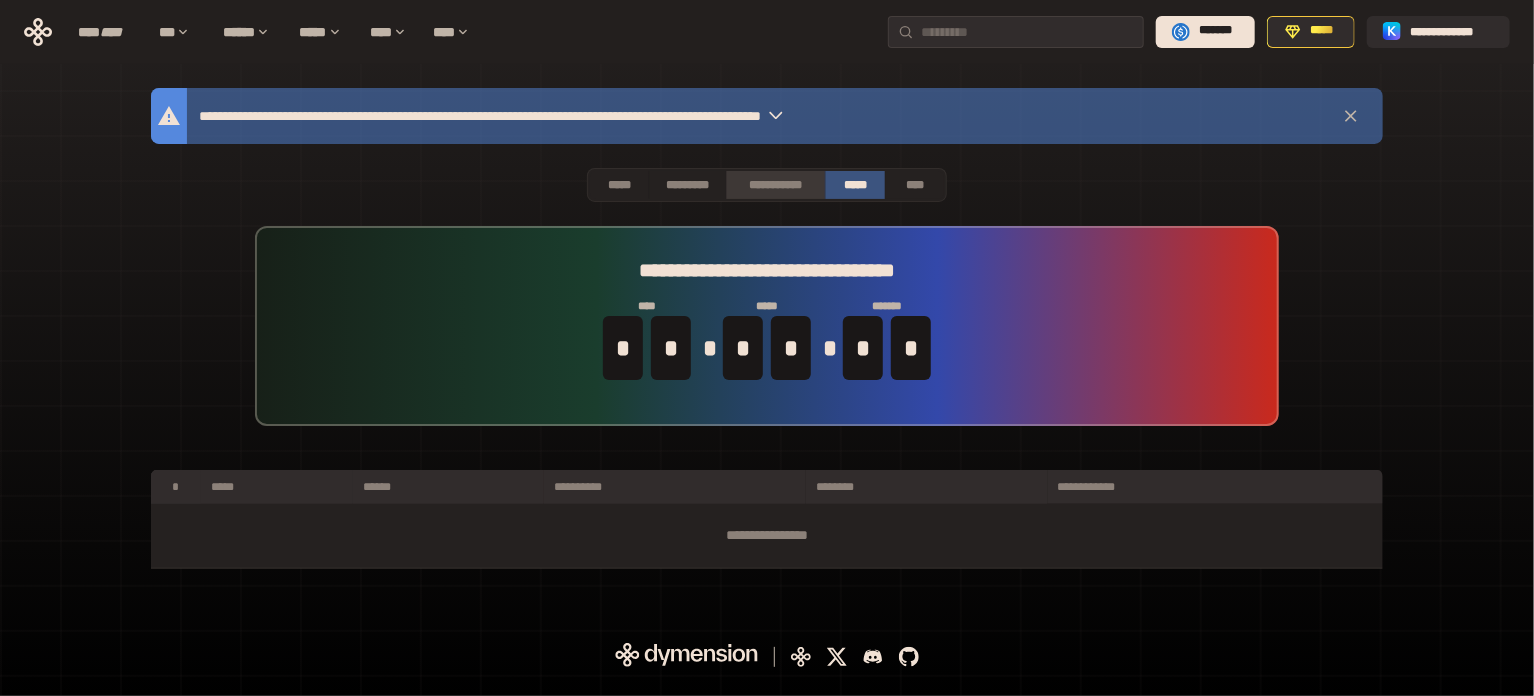 click on "**********" at bounding box center (775, 185) 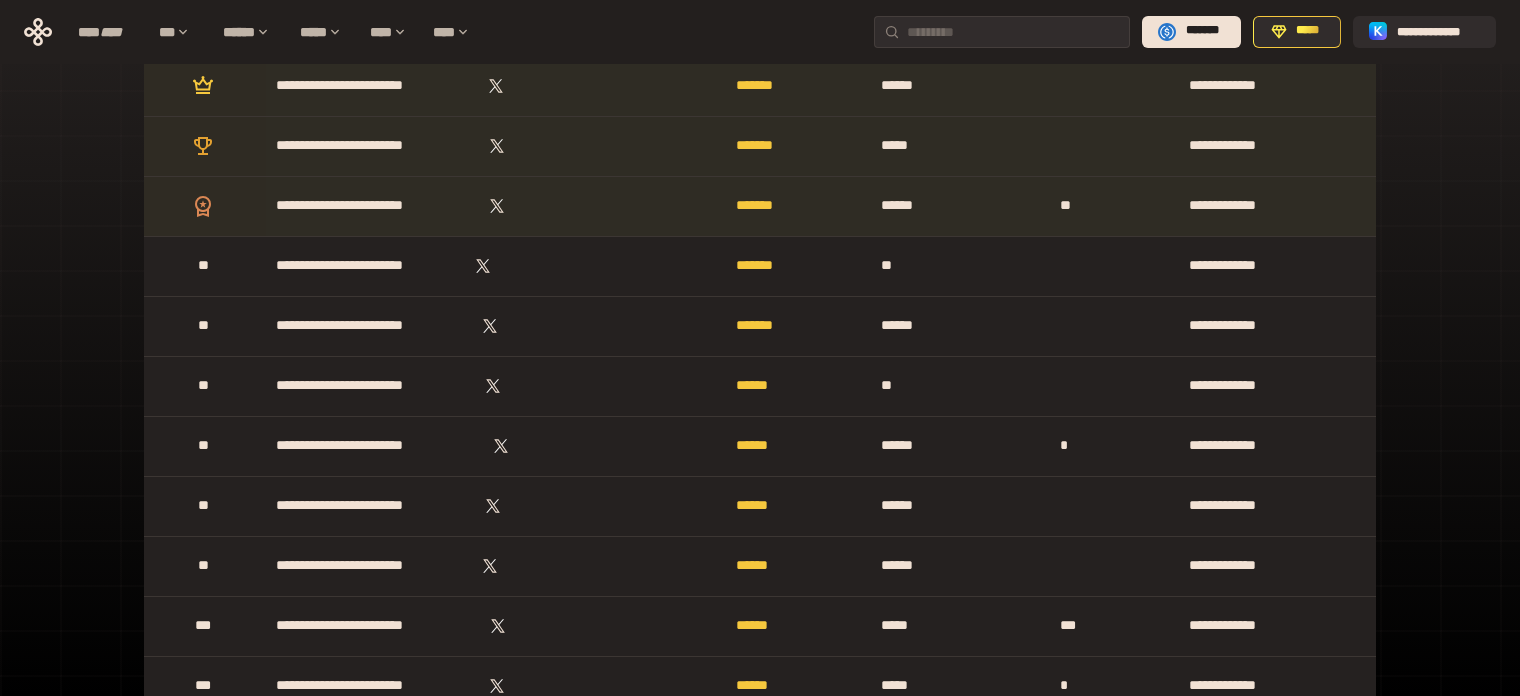 scroll, scrollTop: 0, scrollLeft: 0, axis: both 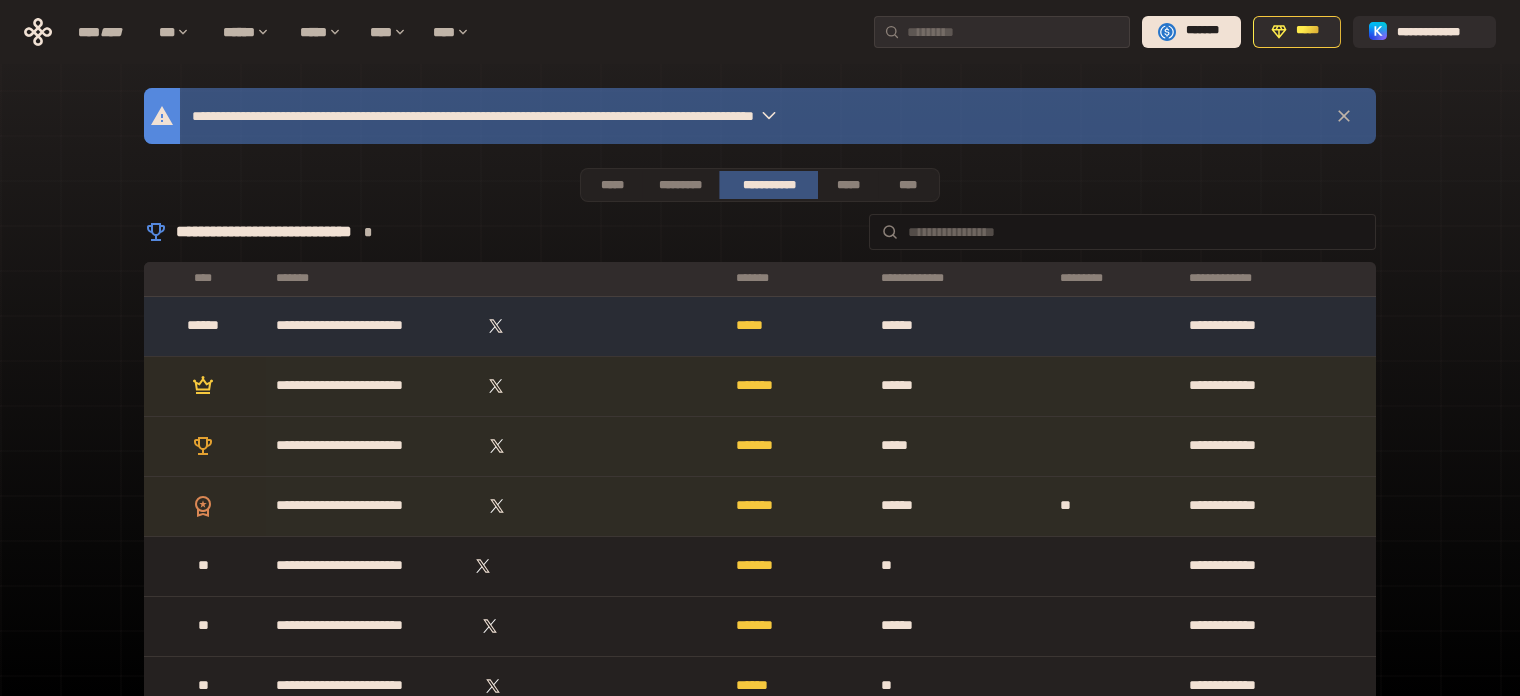 click 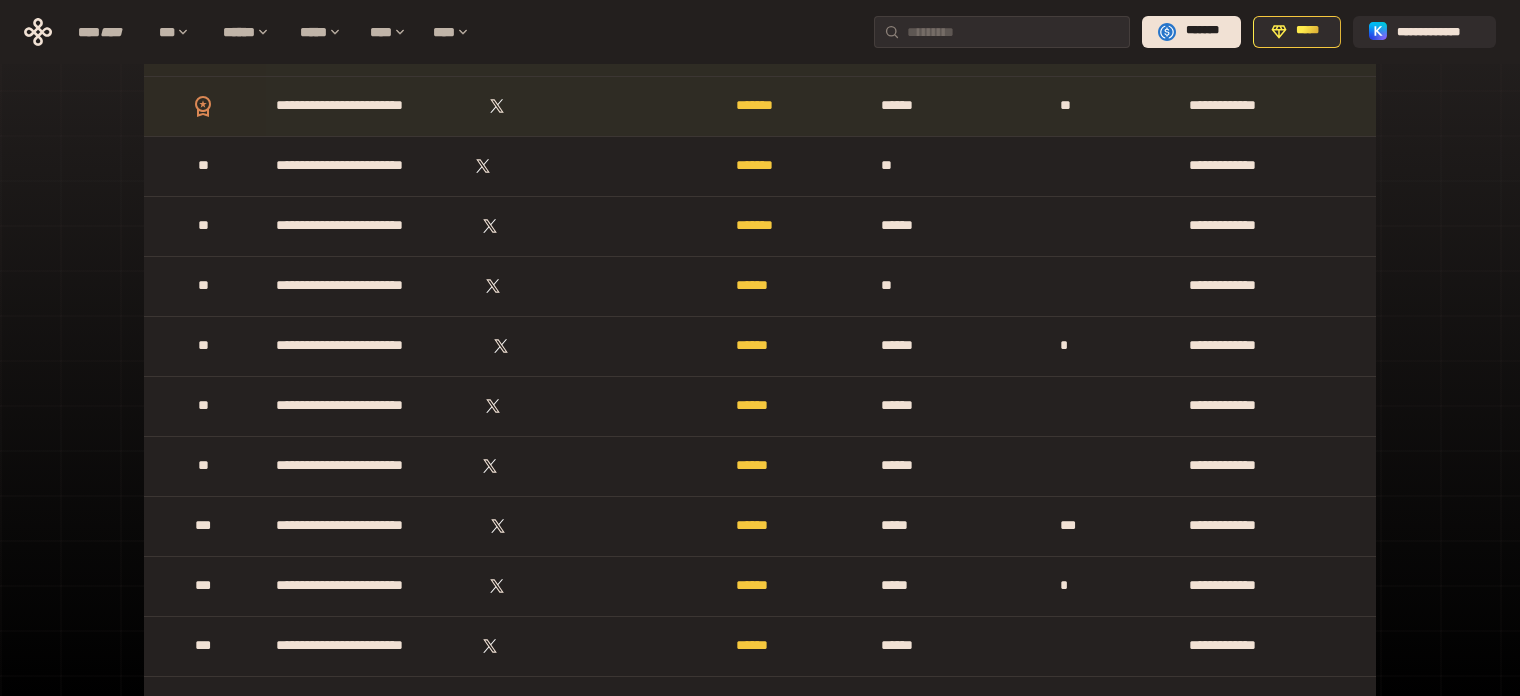 scroll, scrollTop: 0, scrollLeft: 0, axis: both 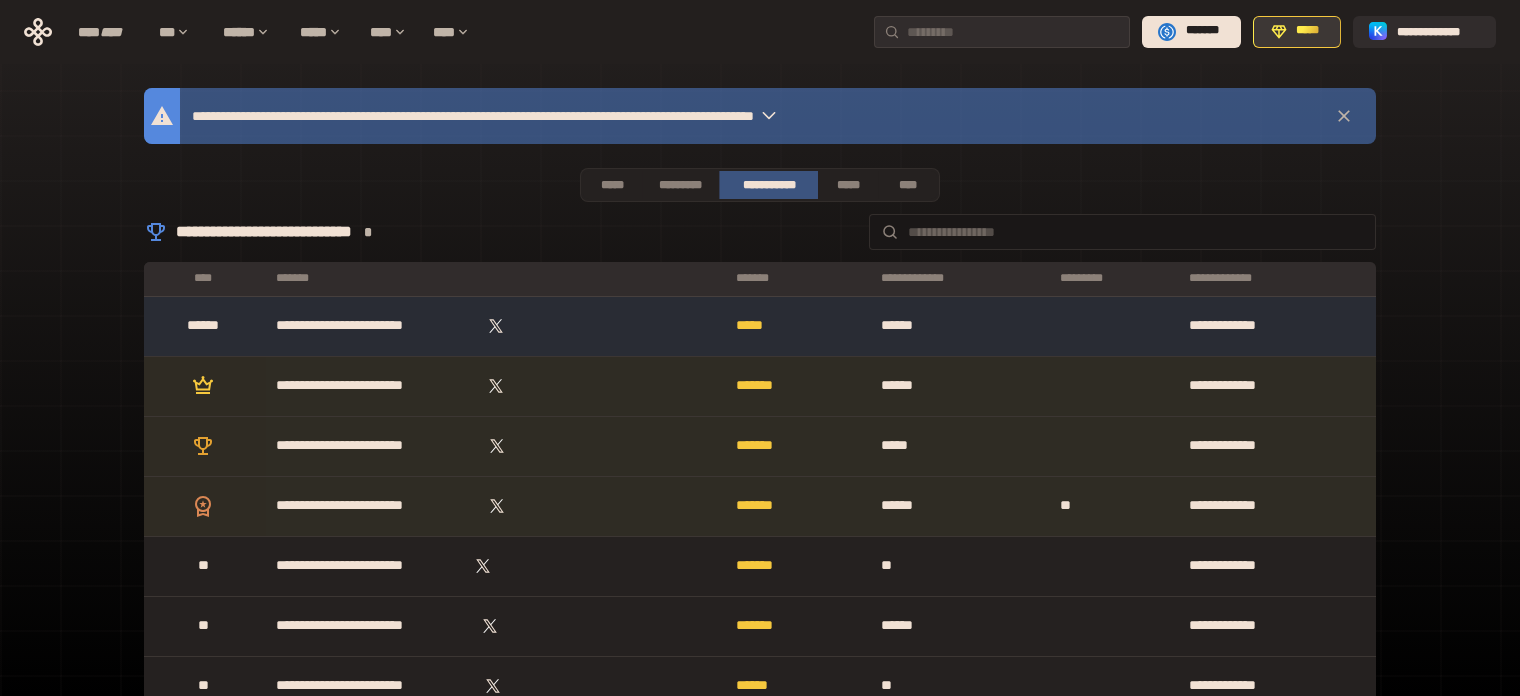 click on "*****" at bounding box center [1308, 31] 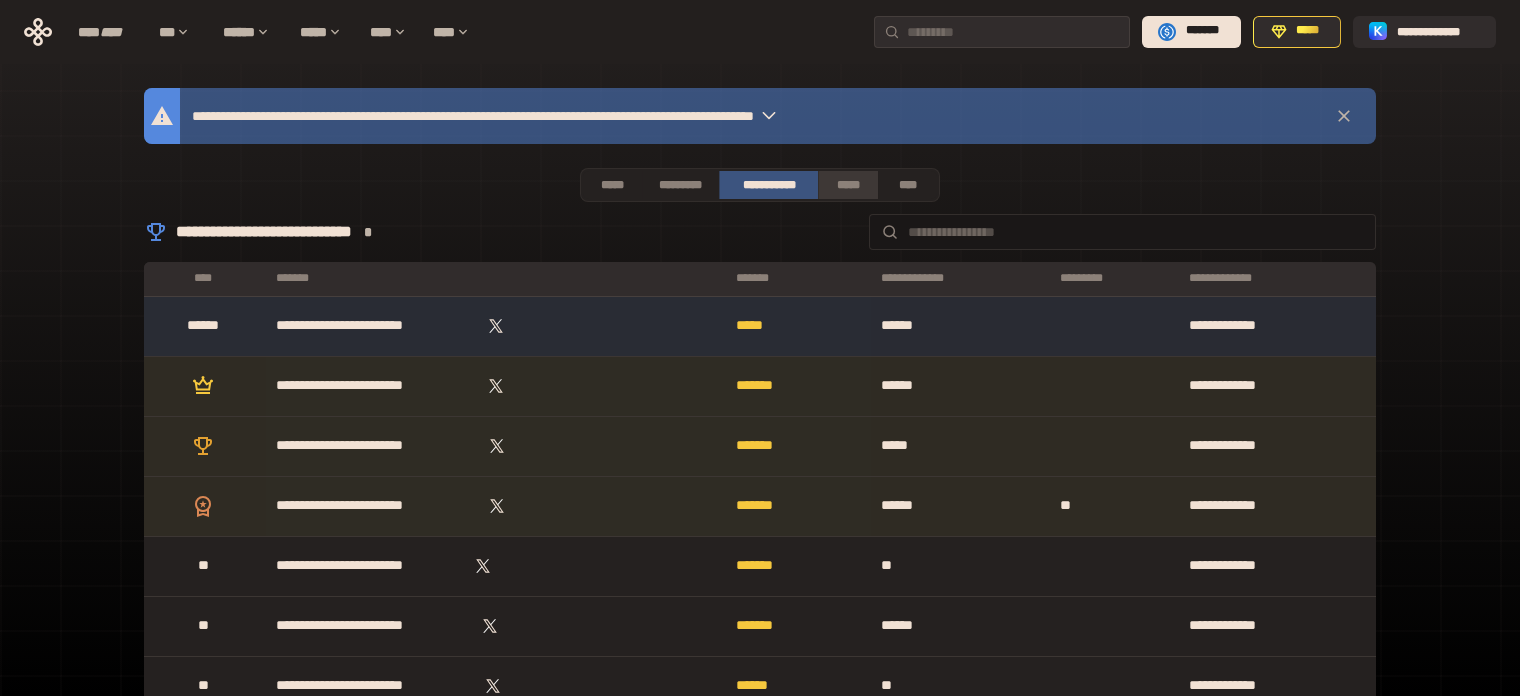 click on "*****" at bounding box center (848, 185) 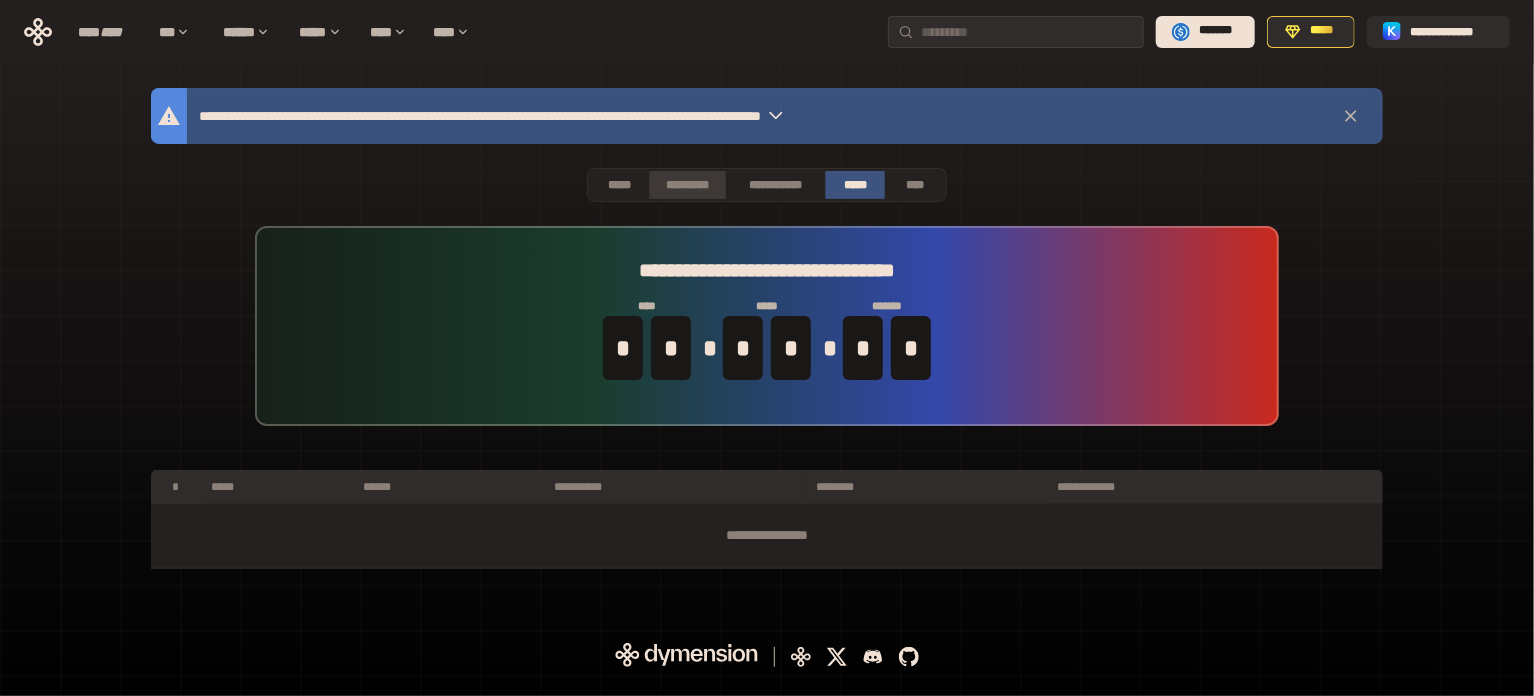 click on "*********" at bounding box center [687, 185] 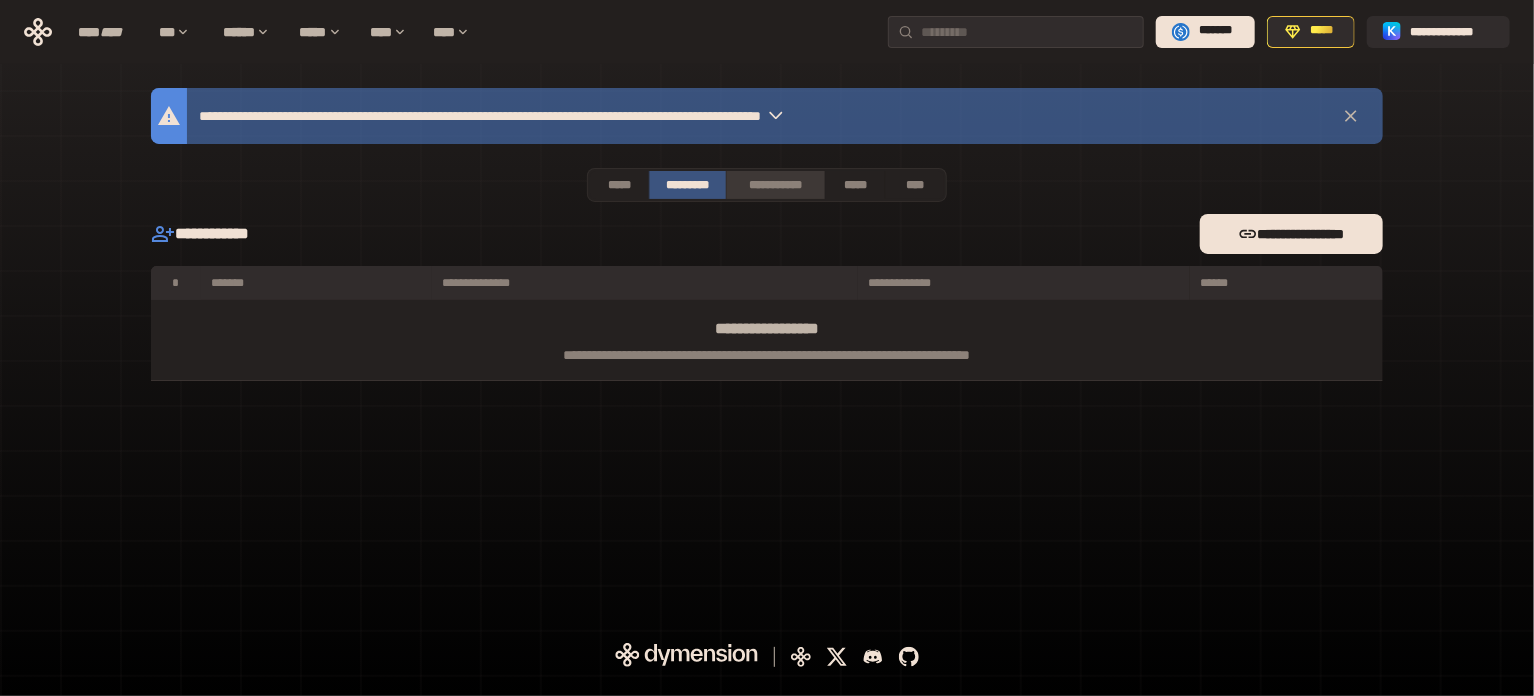 click on "**********" at bounding box center (775, 185) 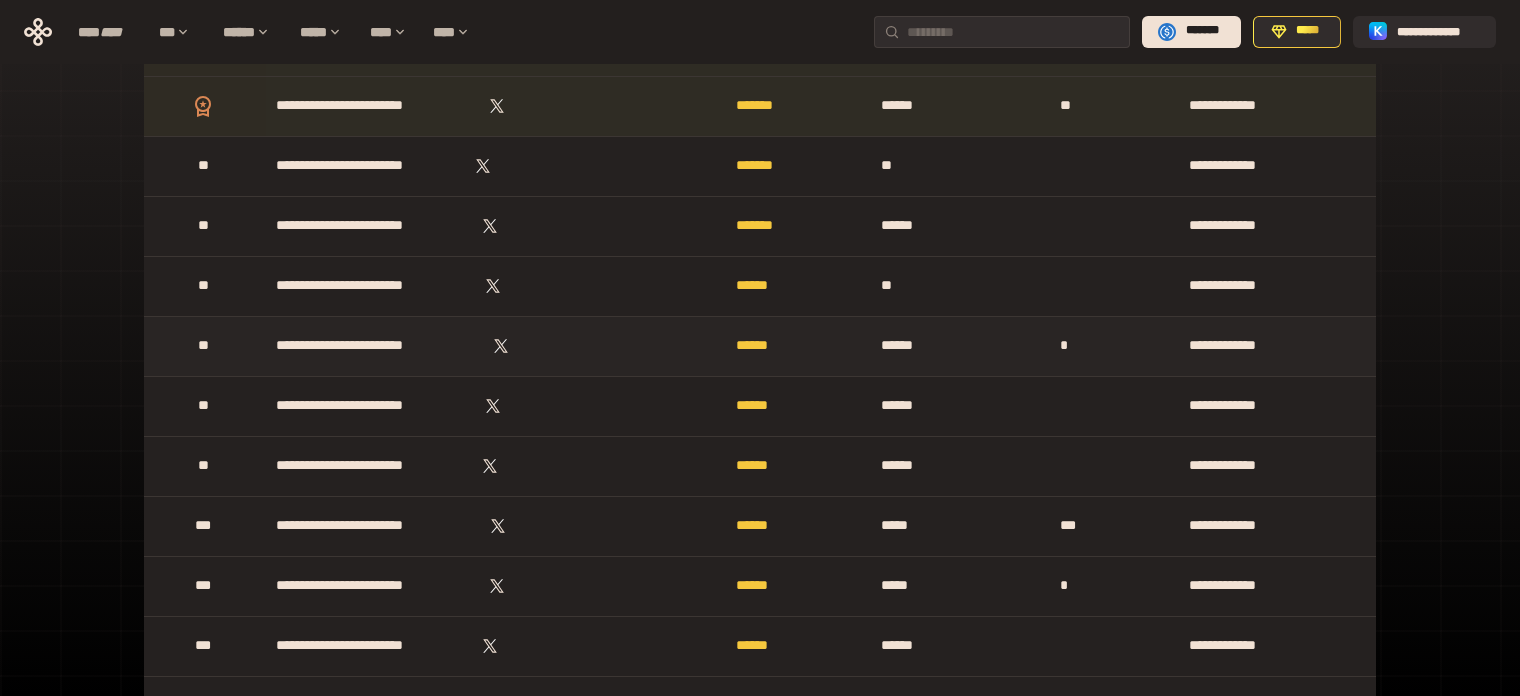 scroll, scrollTop: 0, scrollLeft: 0, axis: both 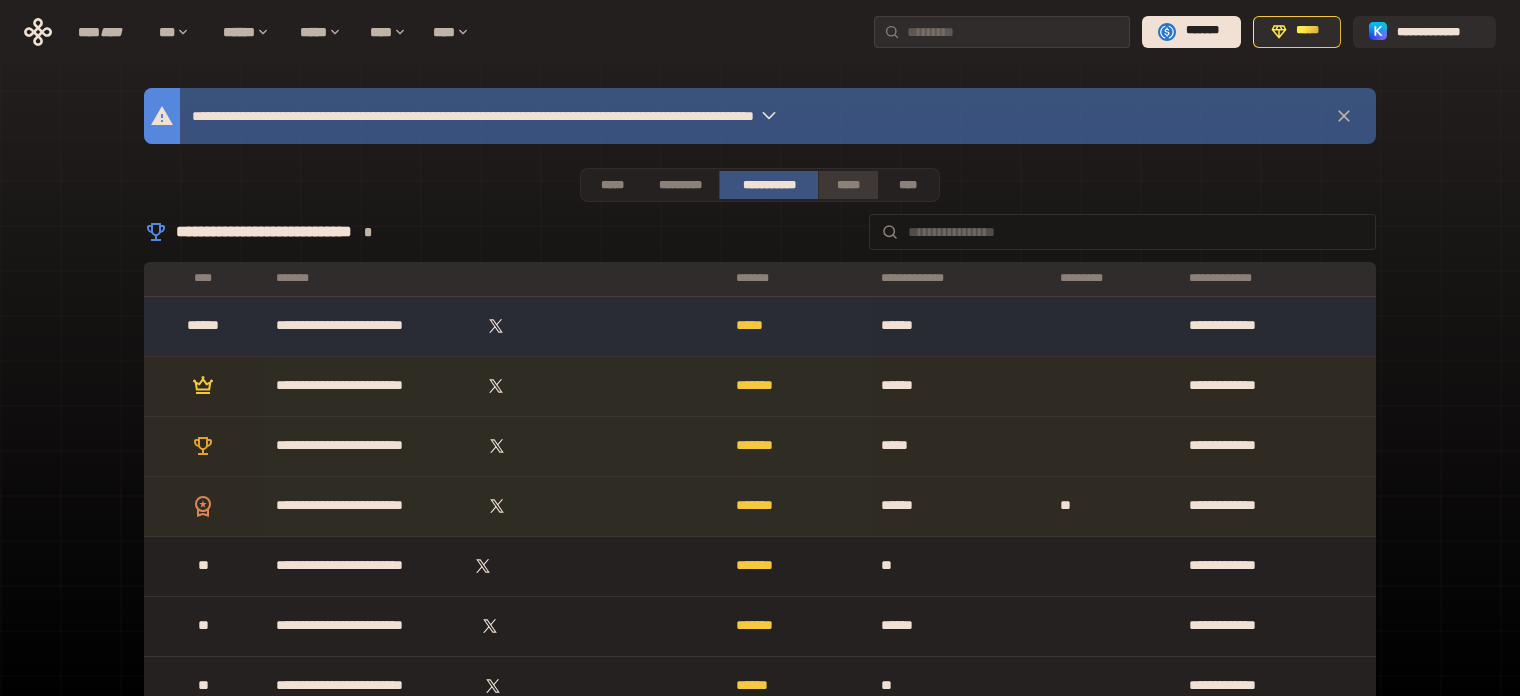 click on "*****" at bounding box center (848, 185) 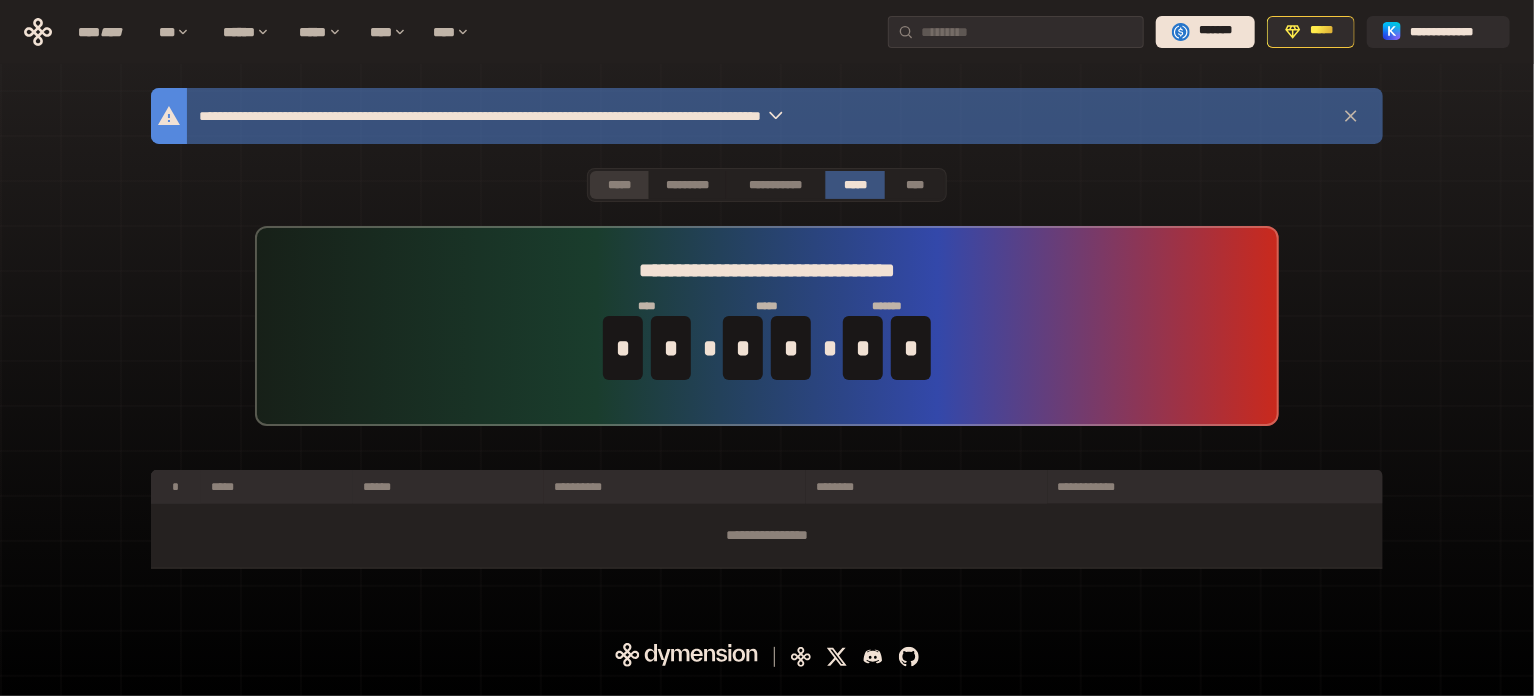 click on "*****" at bounding box center [619, 185] 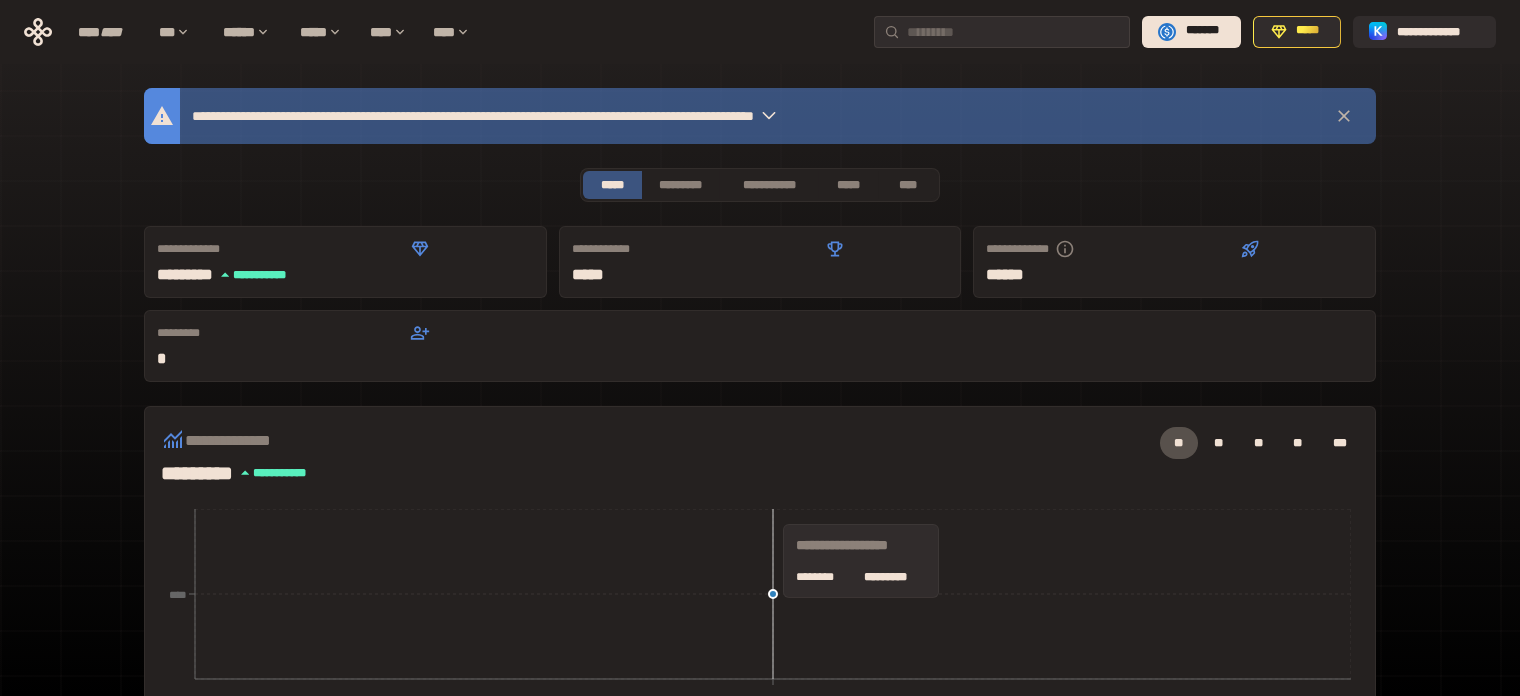 drag, startPoint x: 618, startPoint y: 520, endPoint x: 694, endPoint y: 522, distance: 76.02631 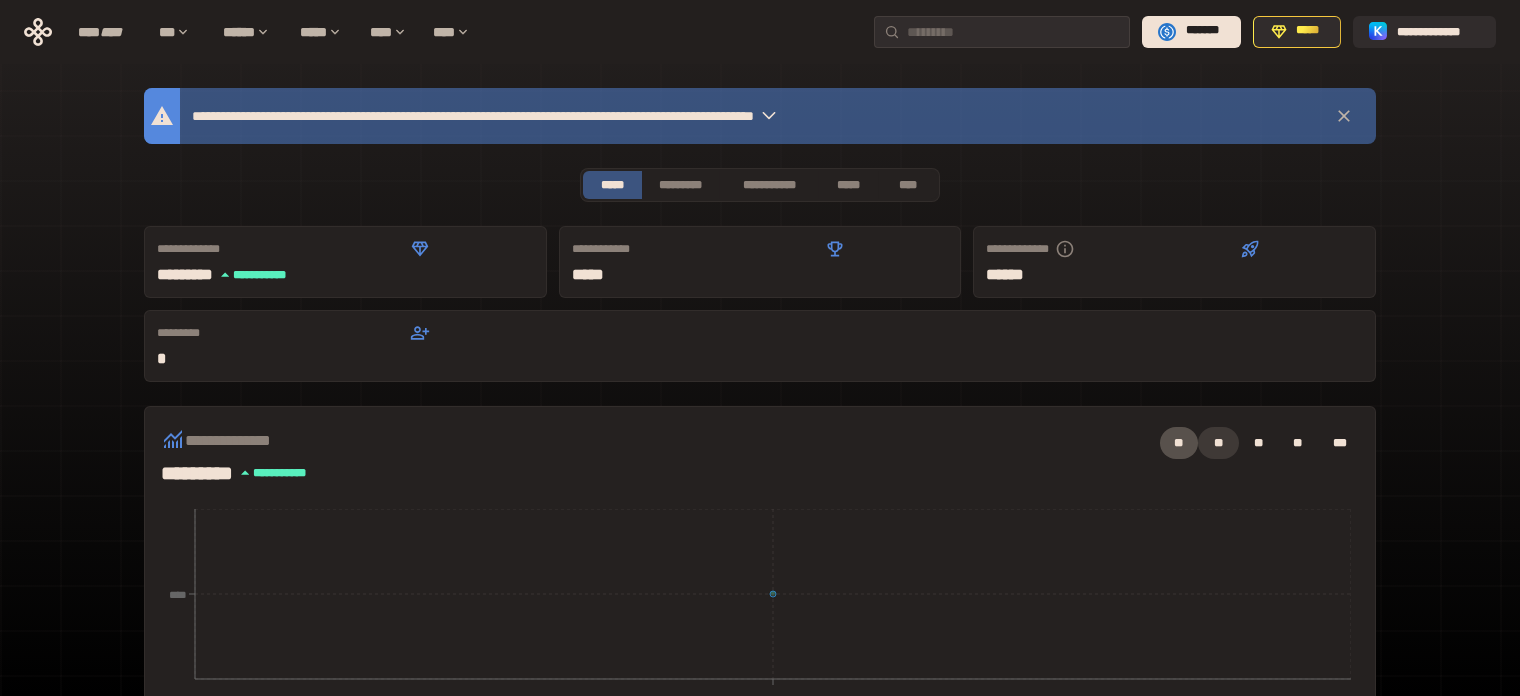 click on "**" at bounding box center (1218, 443) 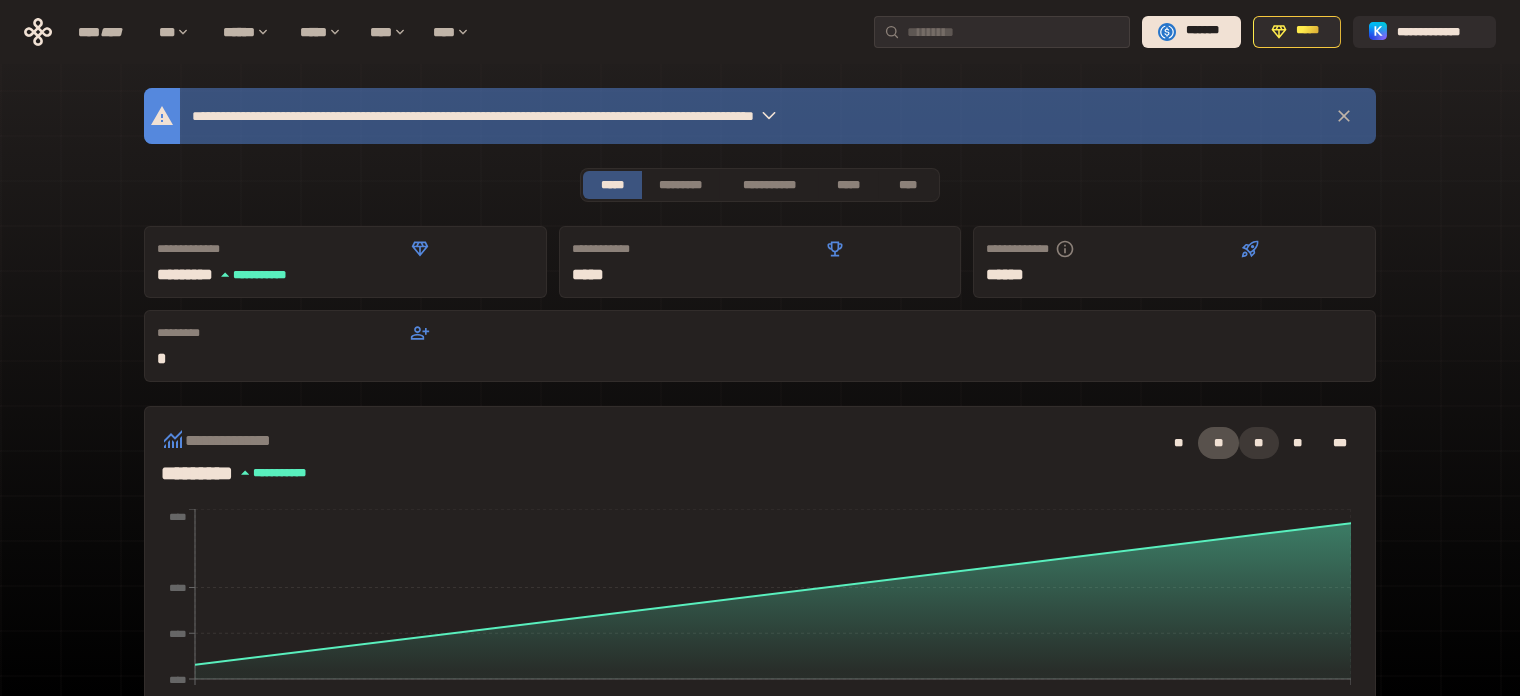 click on "**" at bounding box center (1259, 443) 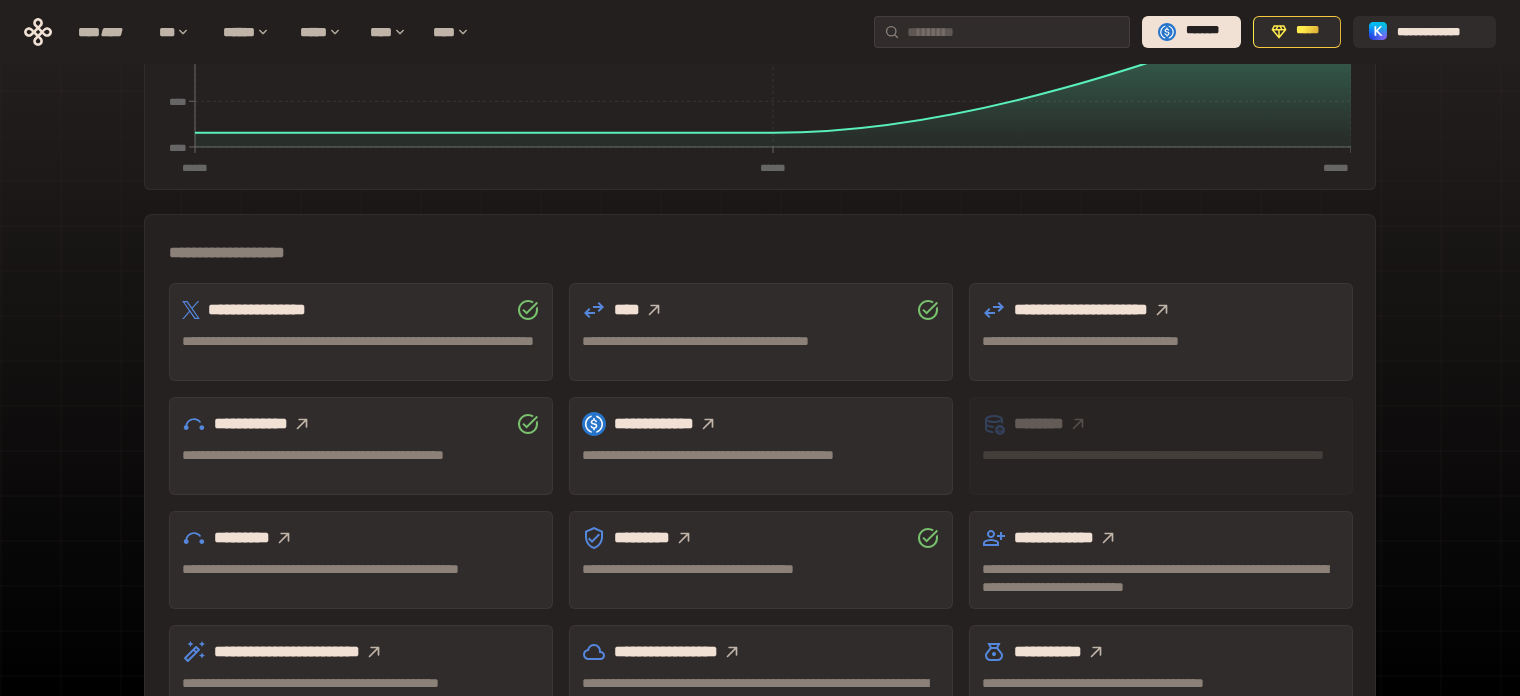 scroll, scrollTop: 588, scrollLeft: 0, axis: vertical 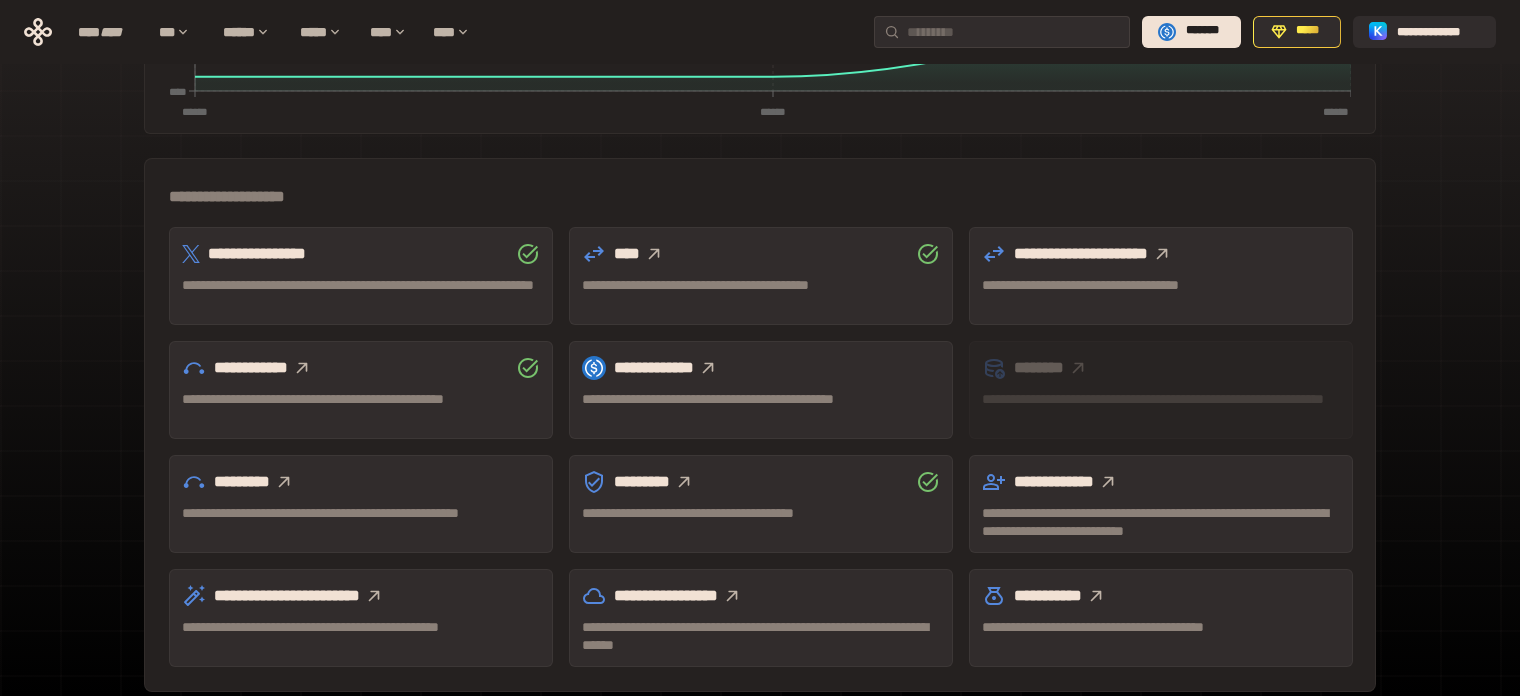 click on "**********" at bounding box center [361, 504] 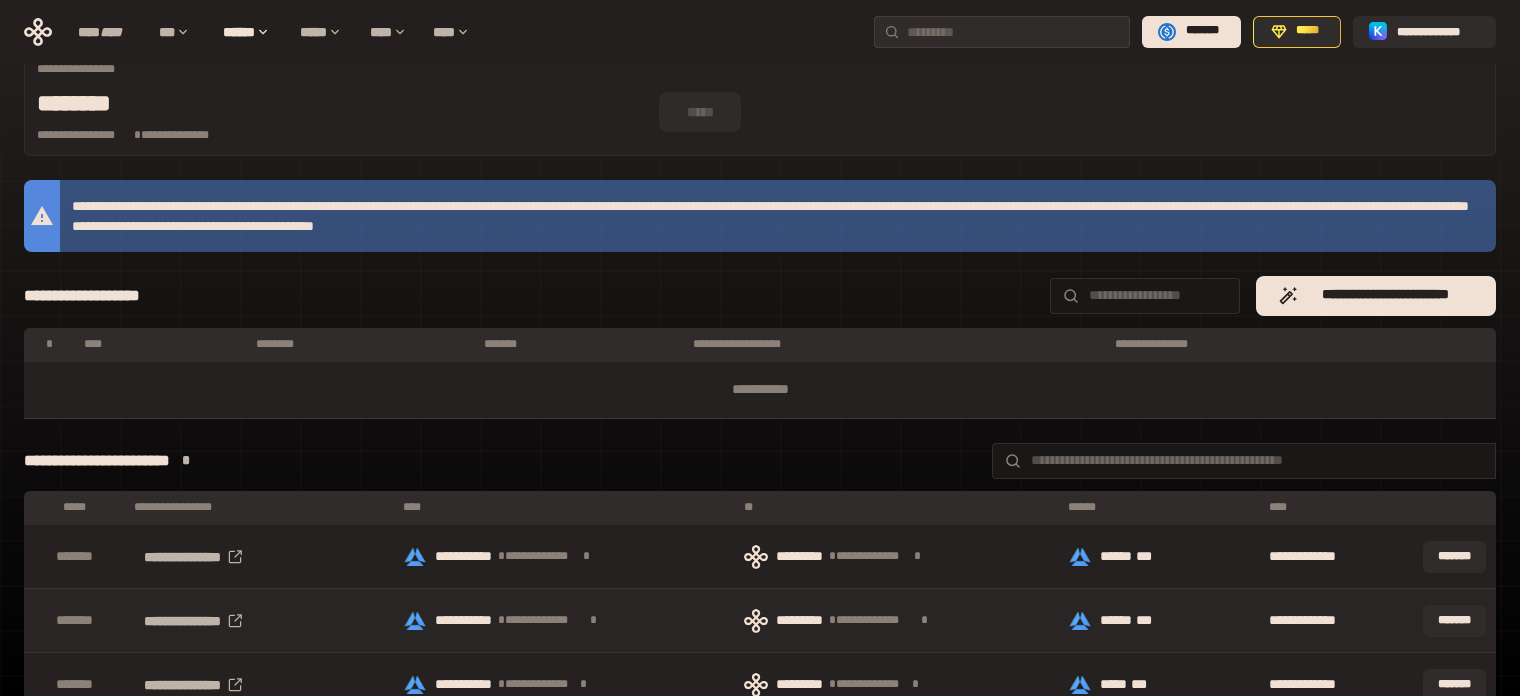 scroll, scrollTop: 200, scrollLeft: 0, axis: vertical 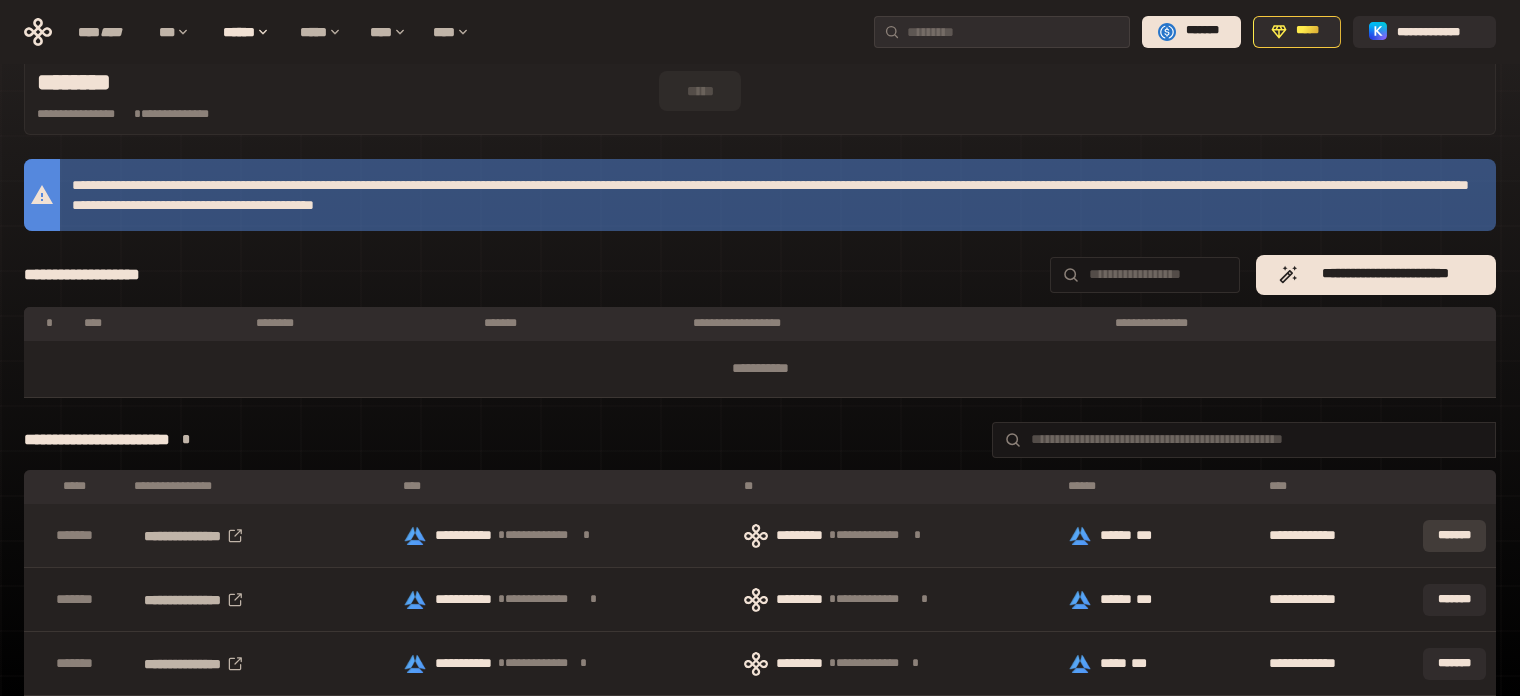 click on "*******" at bounding box center [1454, 536] 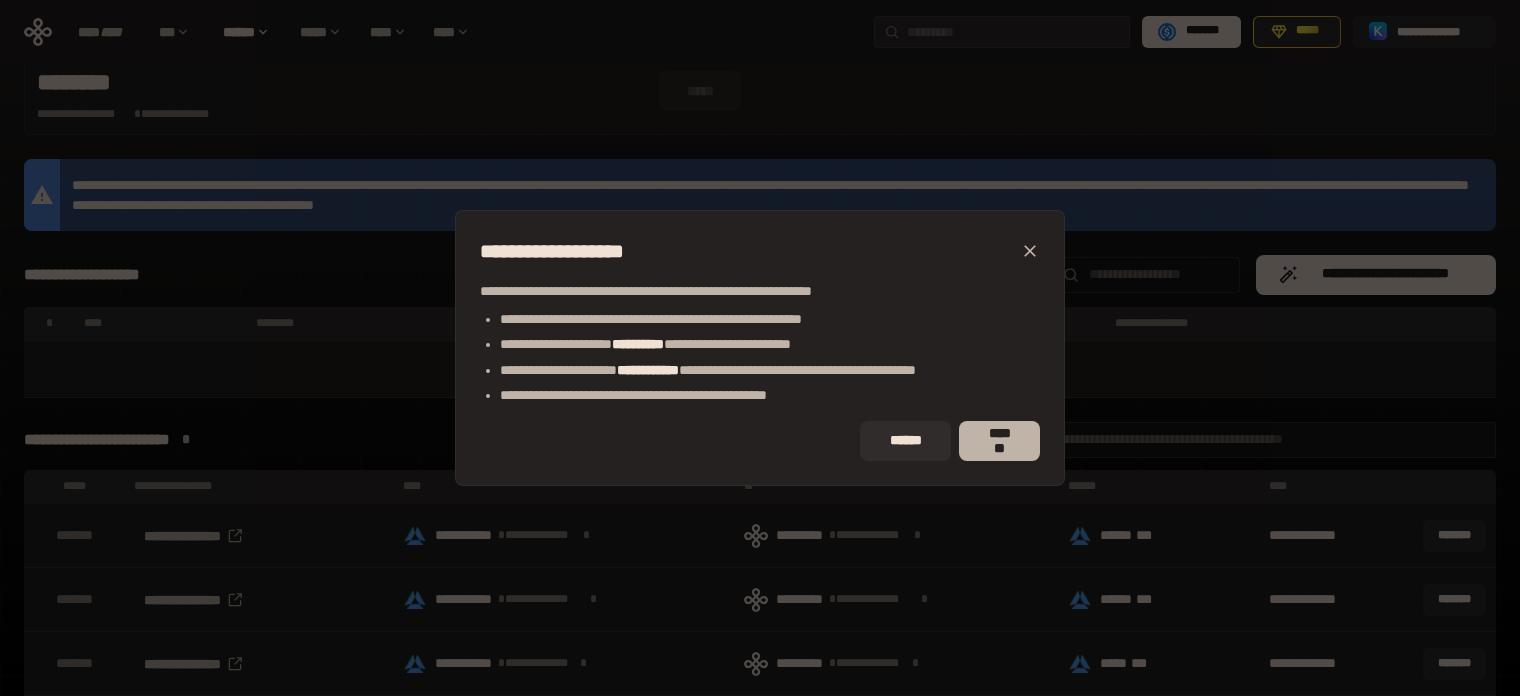 click on "*******" at bounding box center [999, 441] 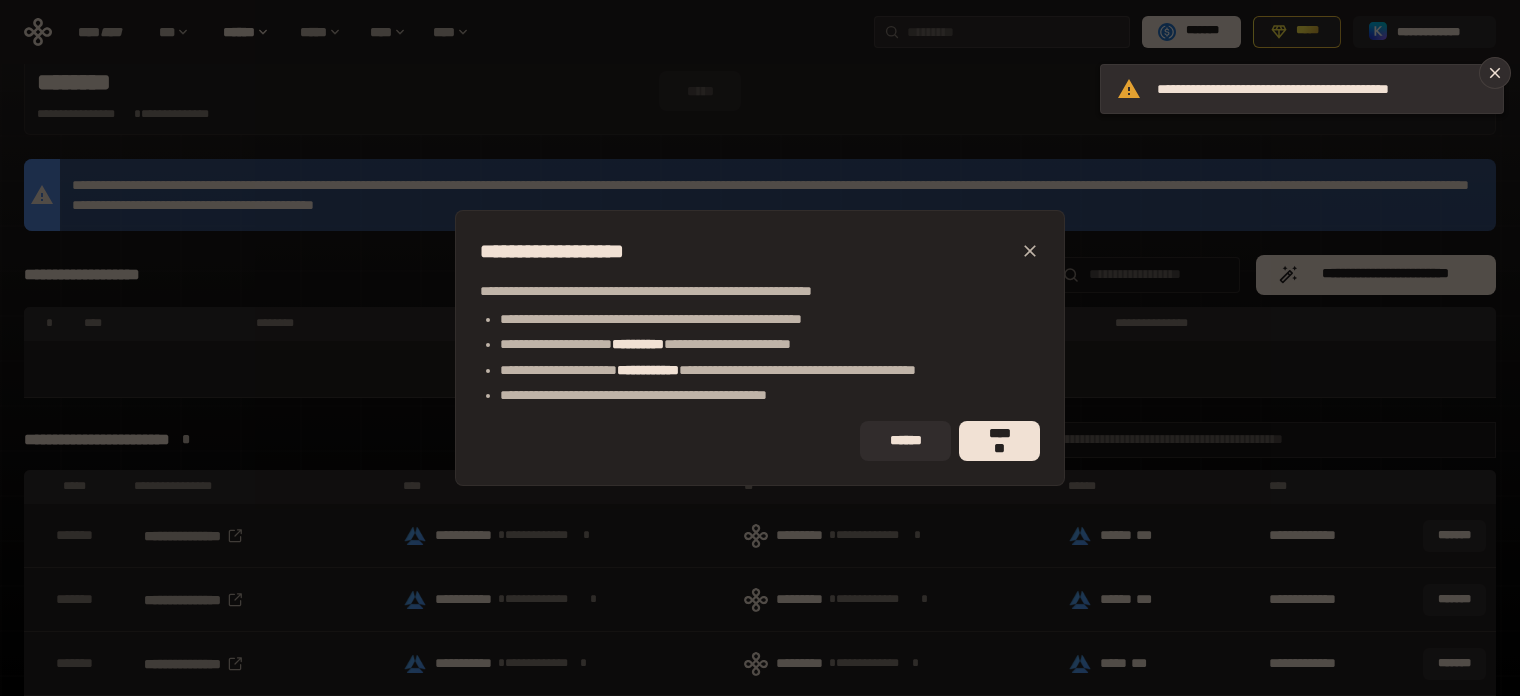 click on "**********" at bounding box center (760, 348) 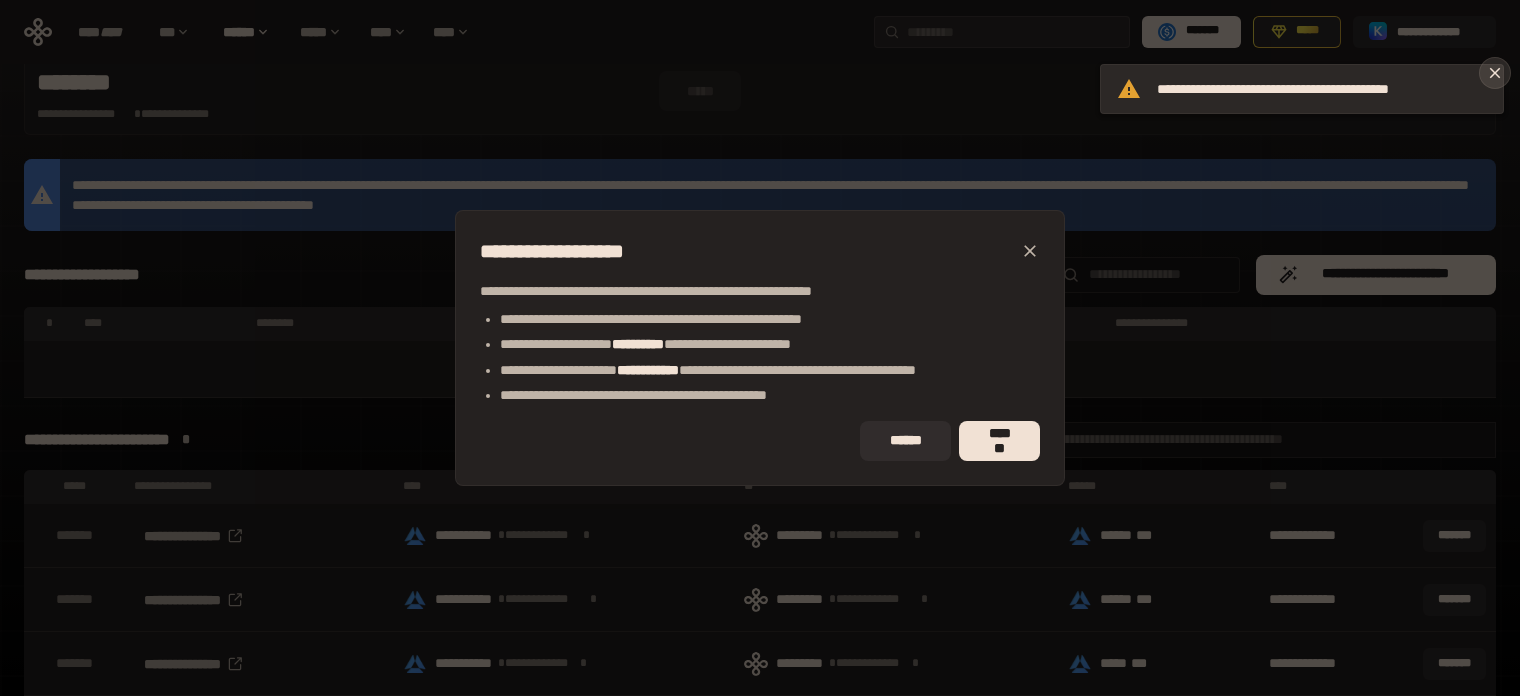 click at bounding box center (1495, 73) 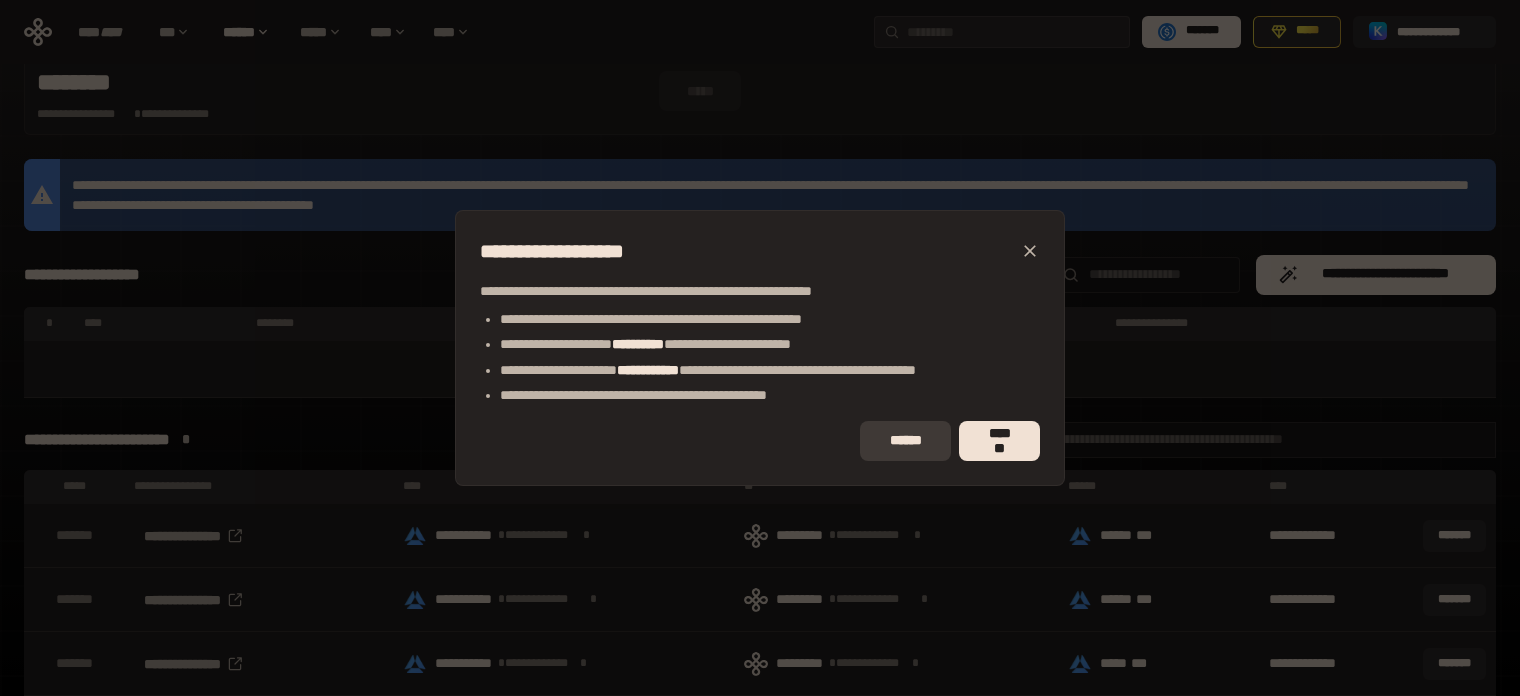 click on "******" at bounding box center [905, 441] 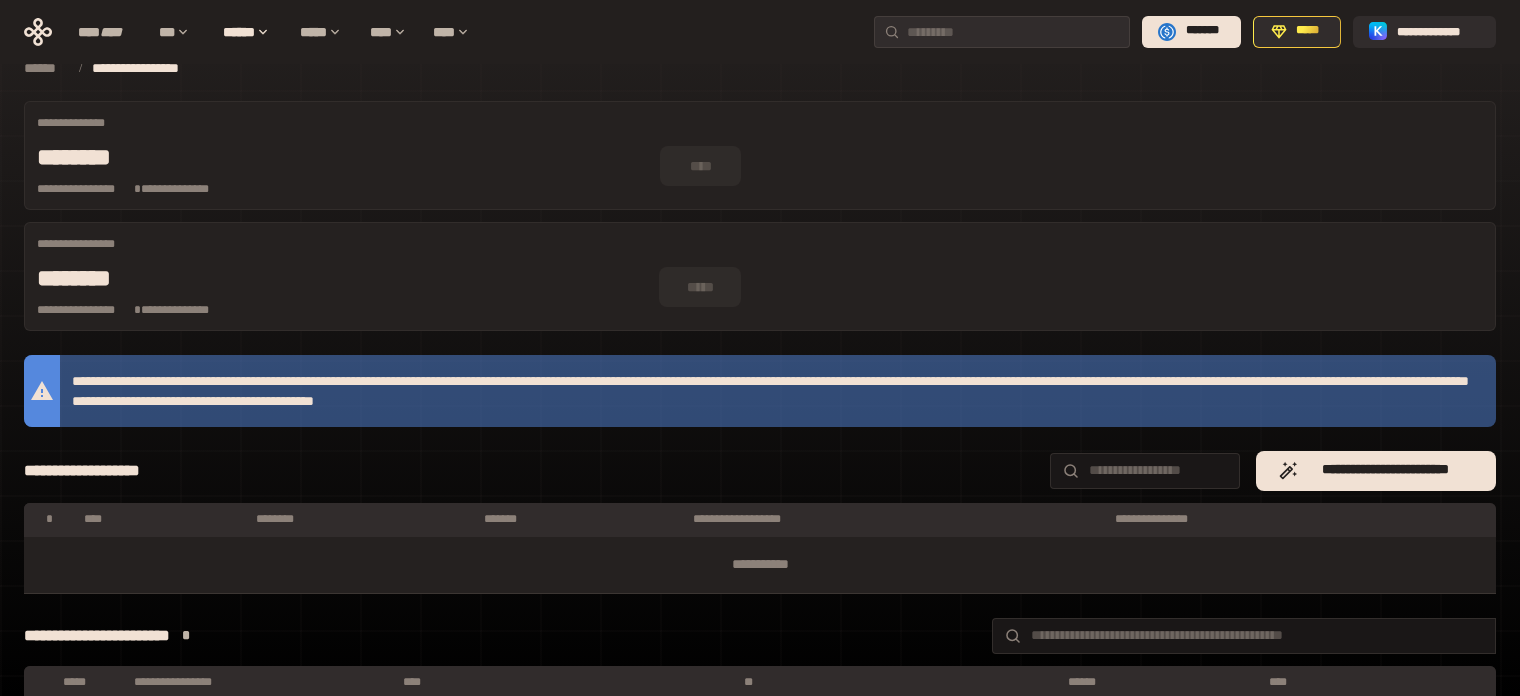 scroll, scrollTop: 0, scrollLeft: 0, axis: both 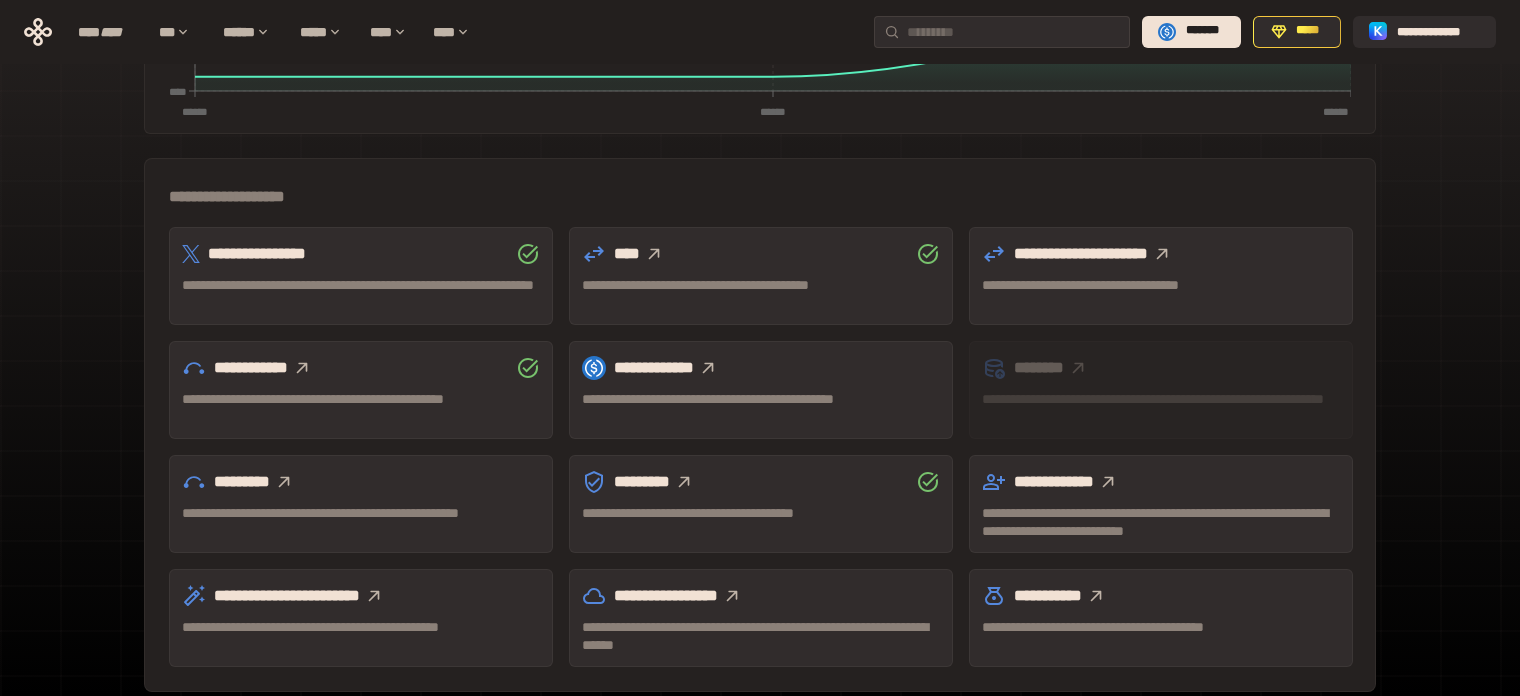 click on "**********" at bounding box center [761, 368] 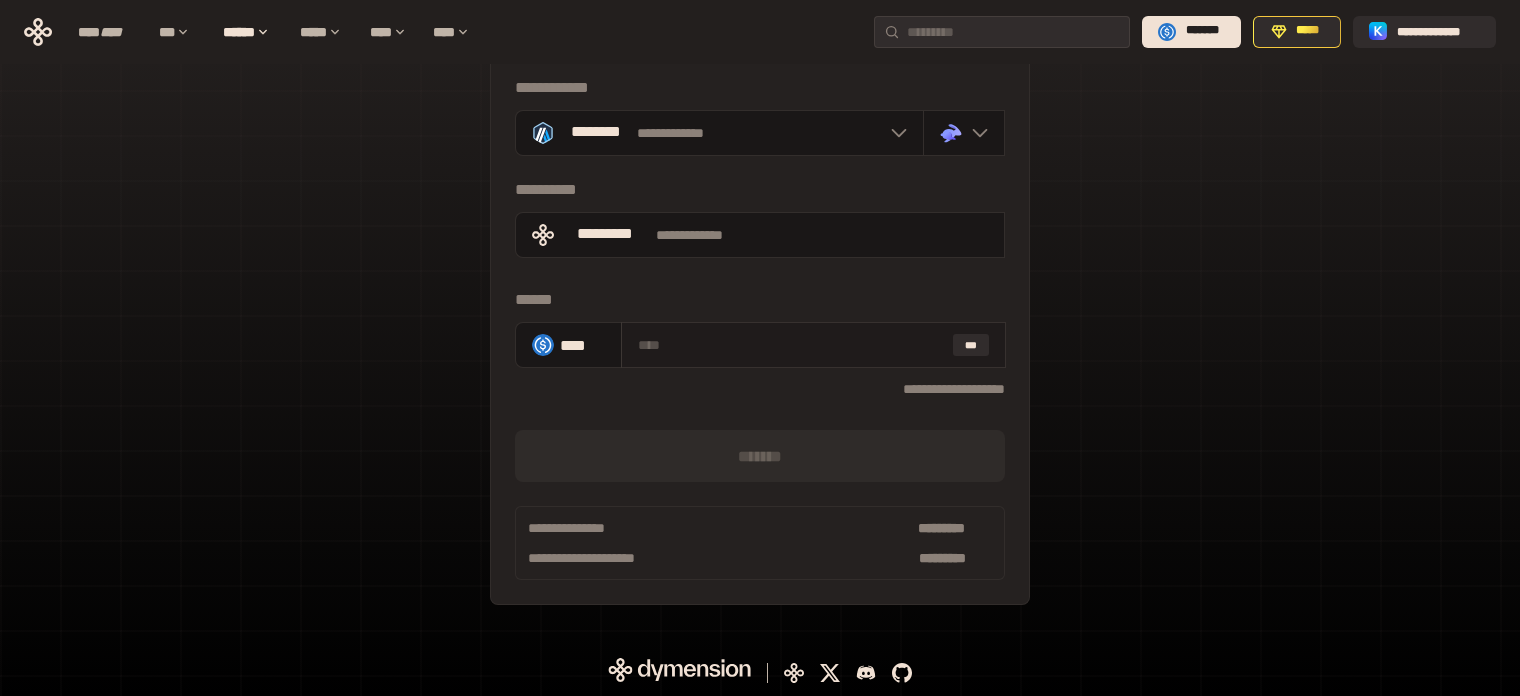 click at bounding box center [791, 345] 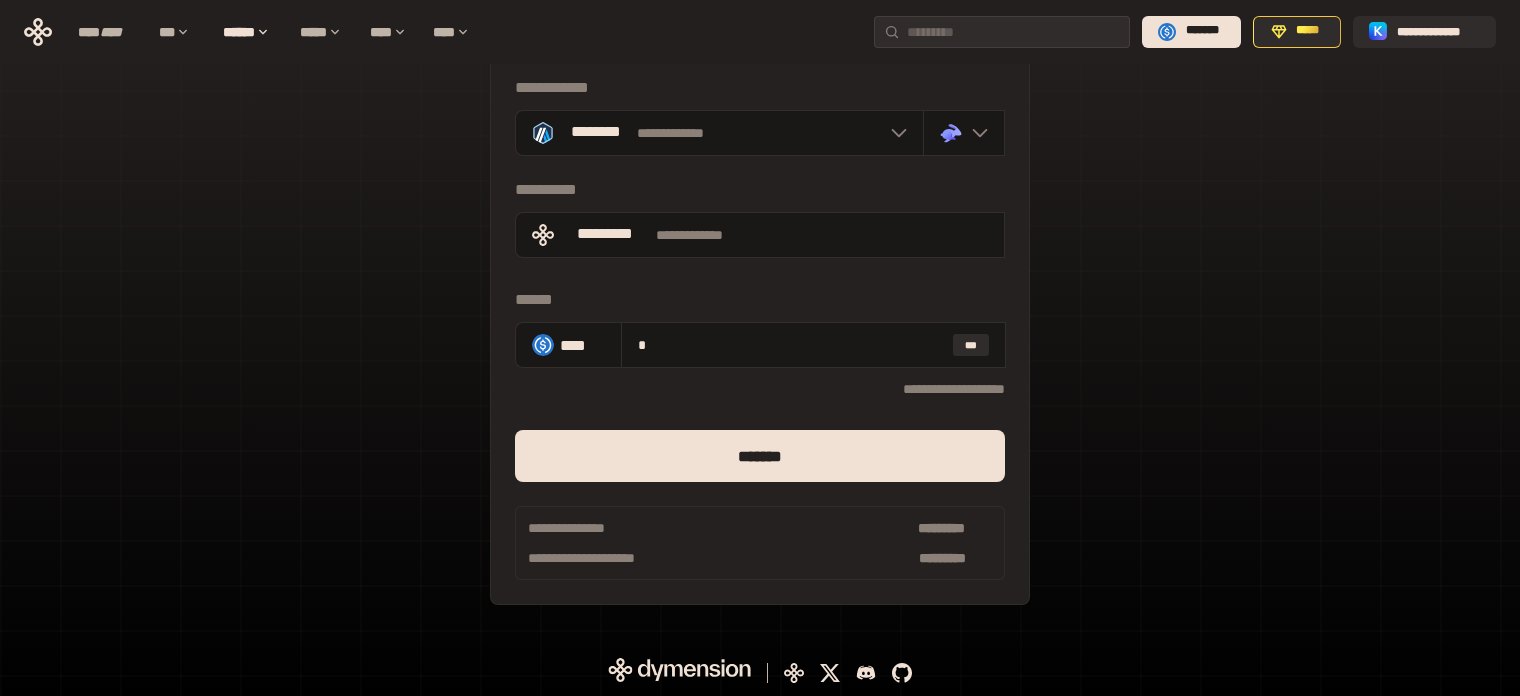 type on "*" 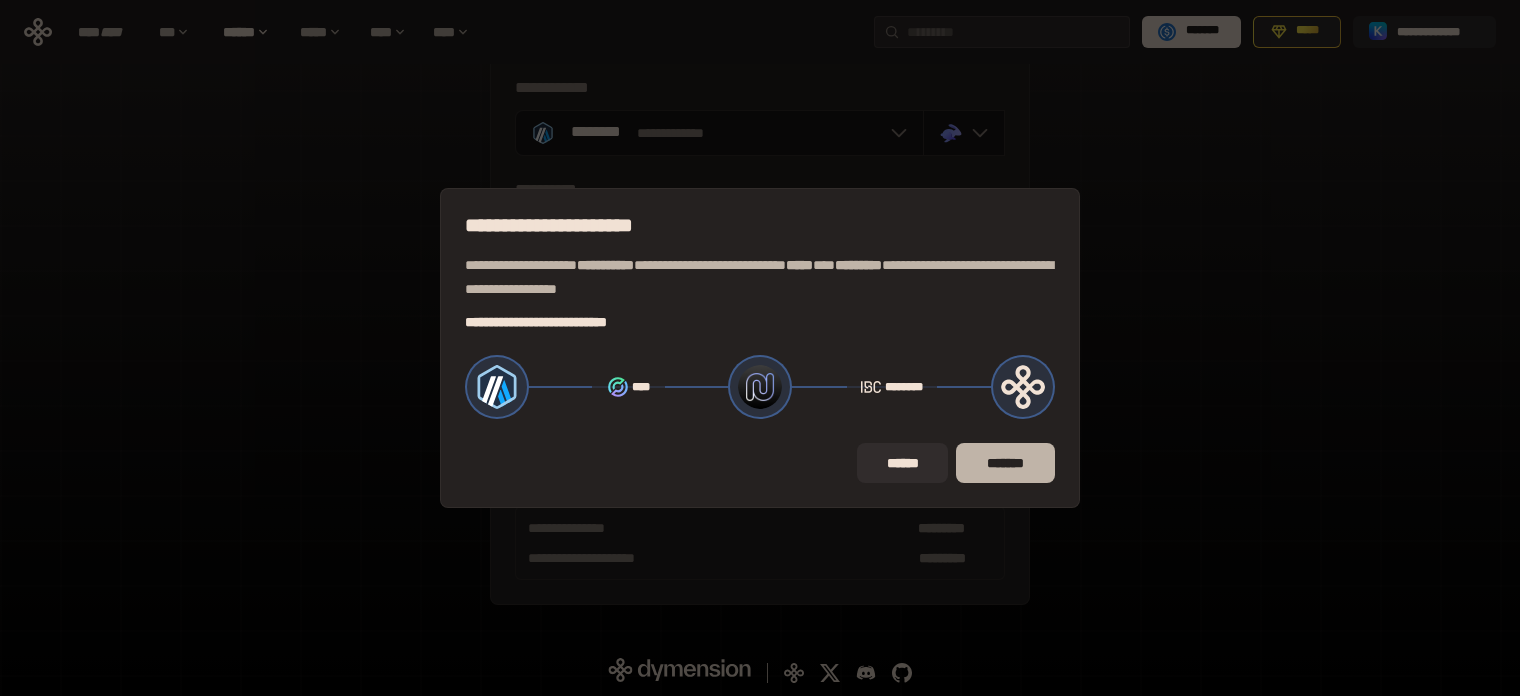 click on "*******" at bounding box center [1005, 463] 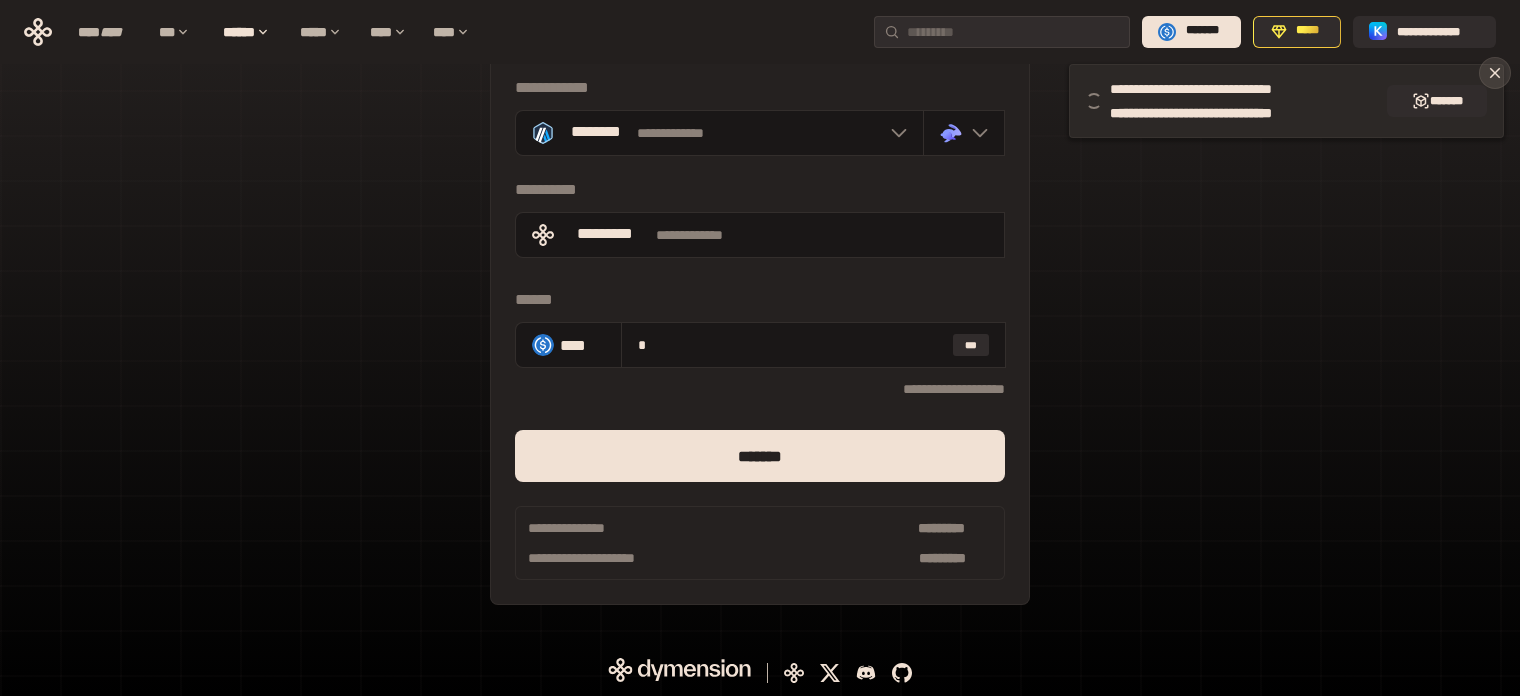 click 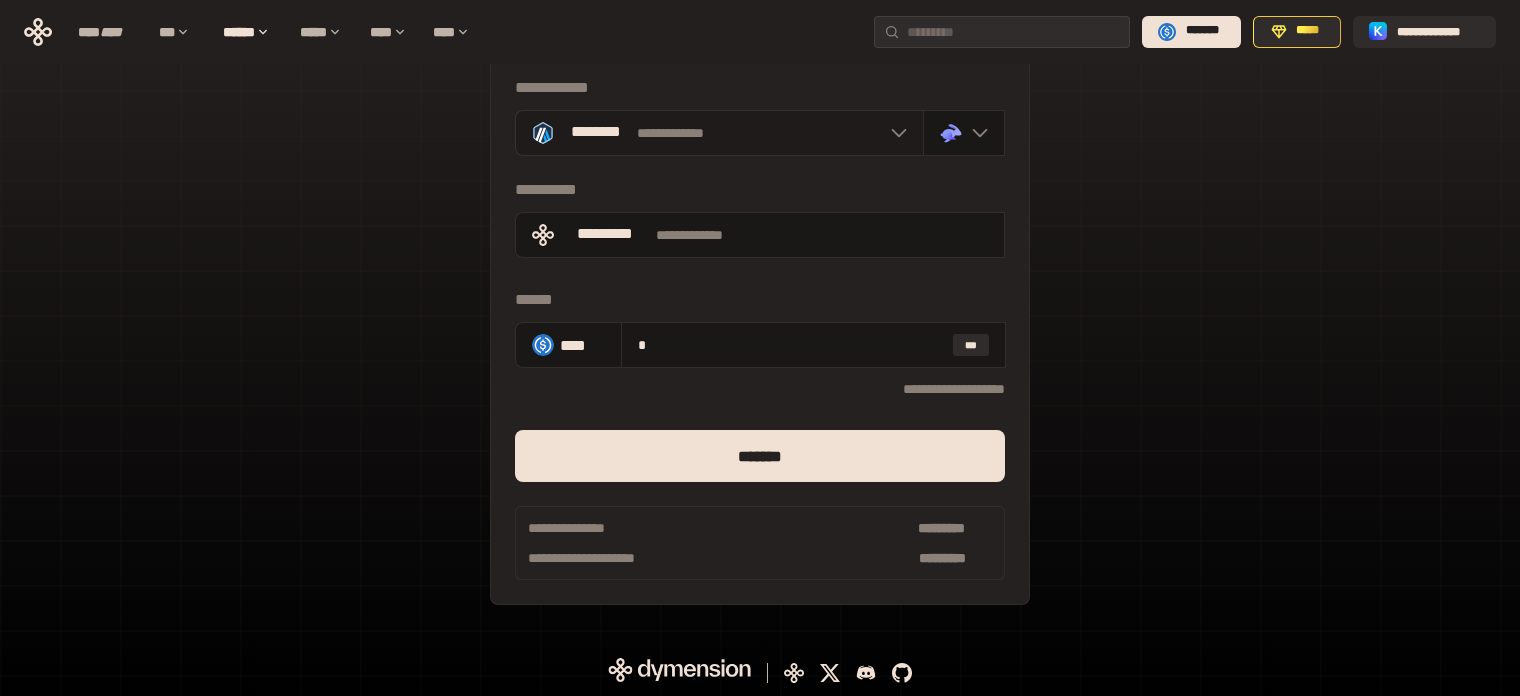 click at bounding box center (894, 133) 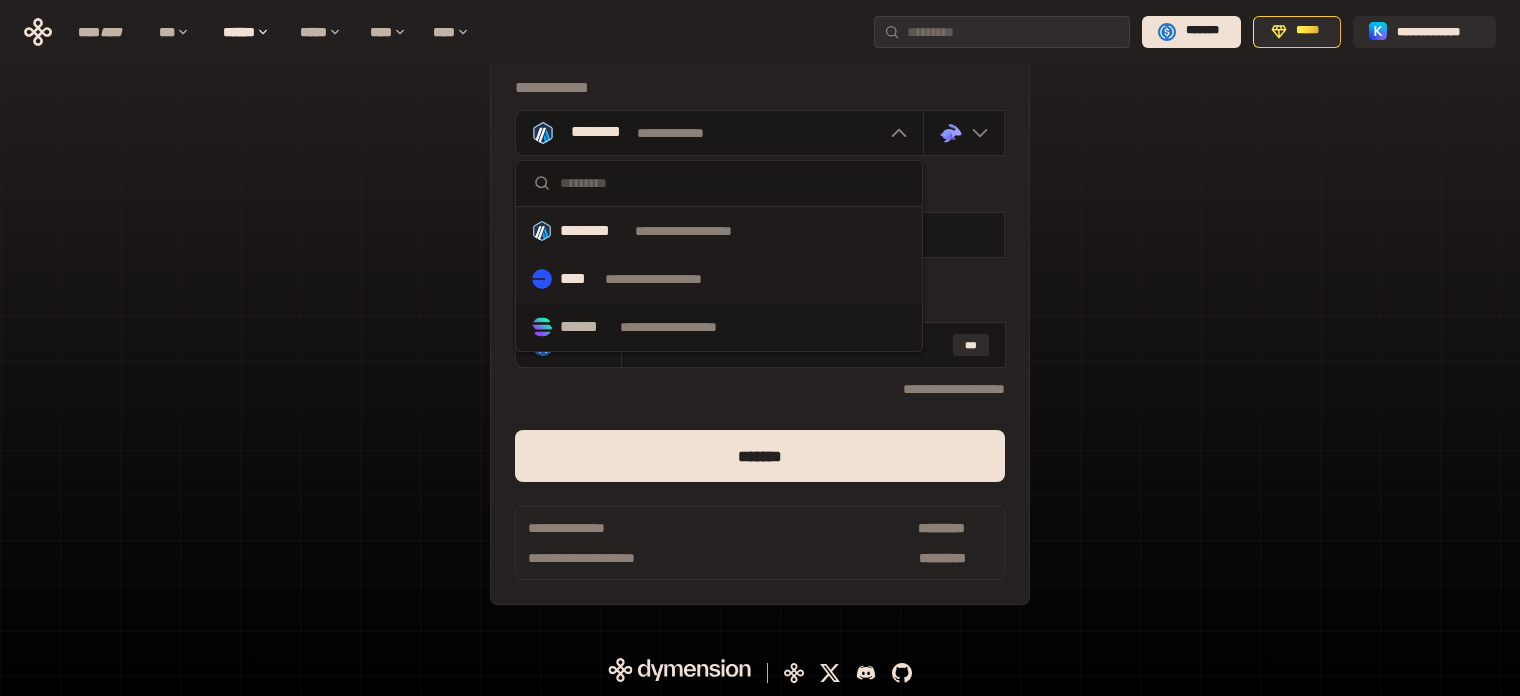 click on "**********" at bounding box center [719, 279] 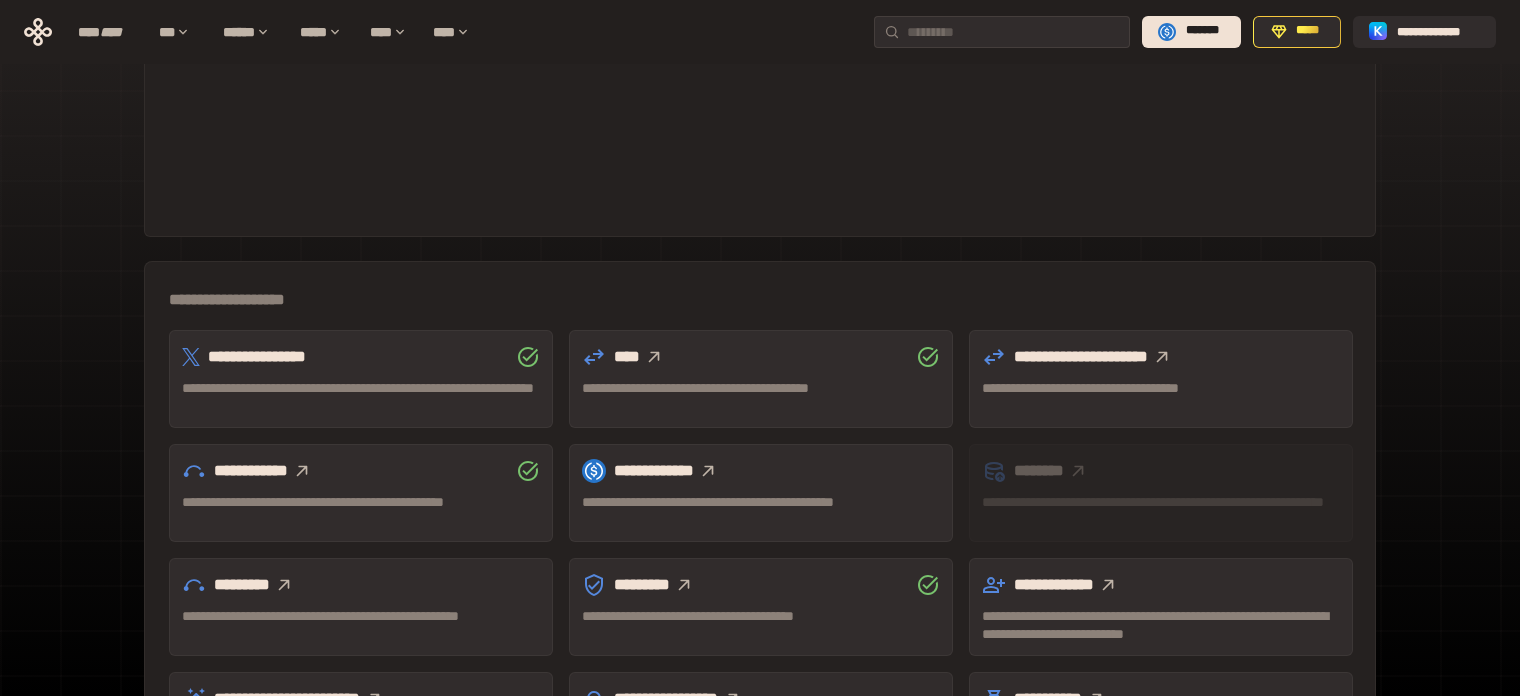 scroll, scrollTop: 588, scrollLeft: 0, axis: vertical 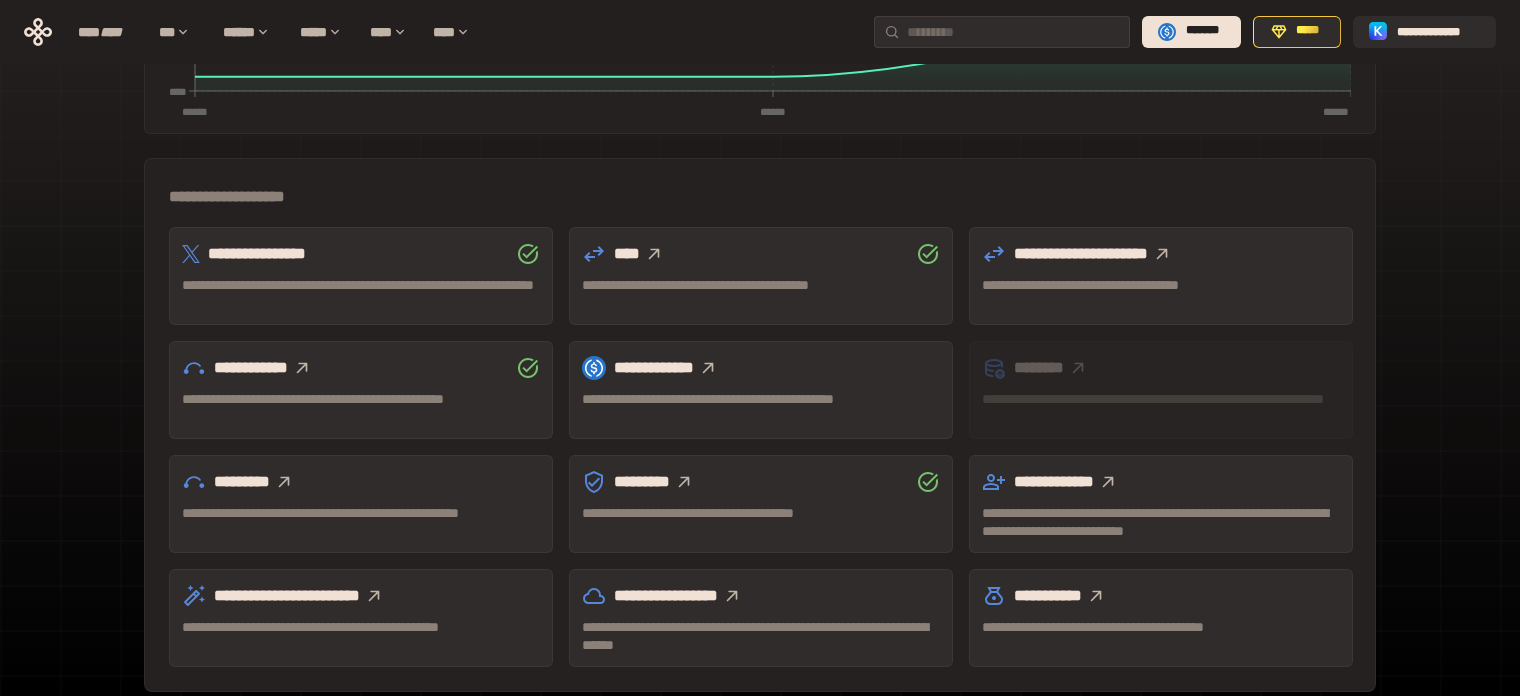 click 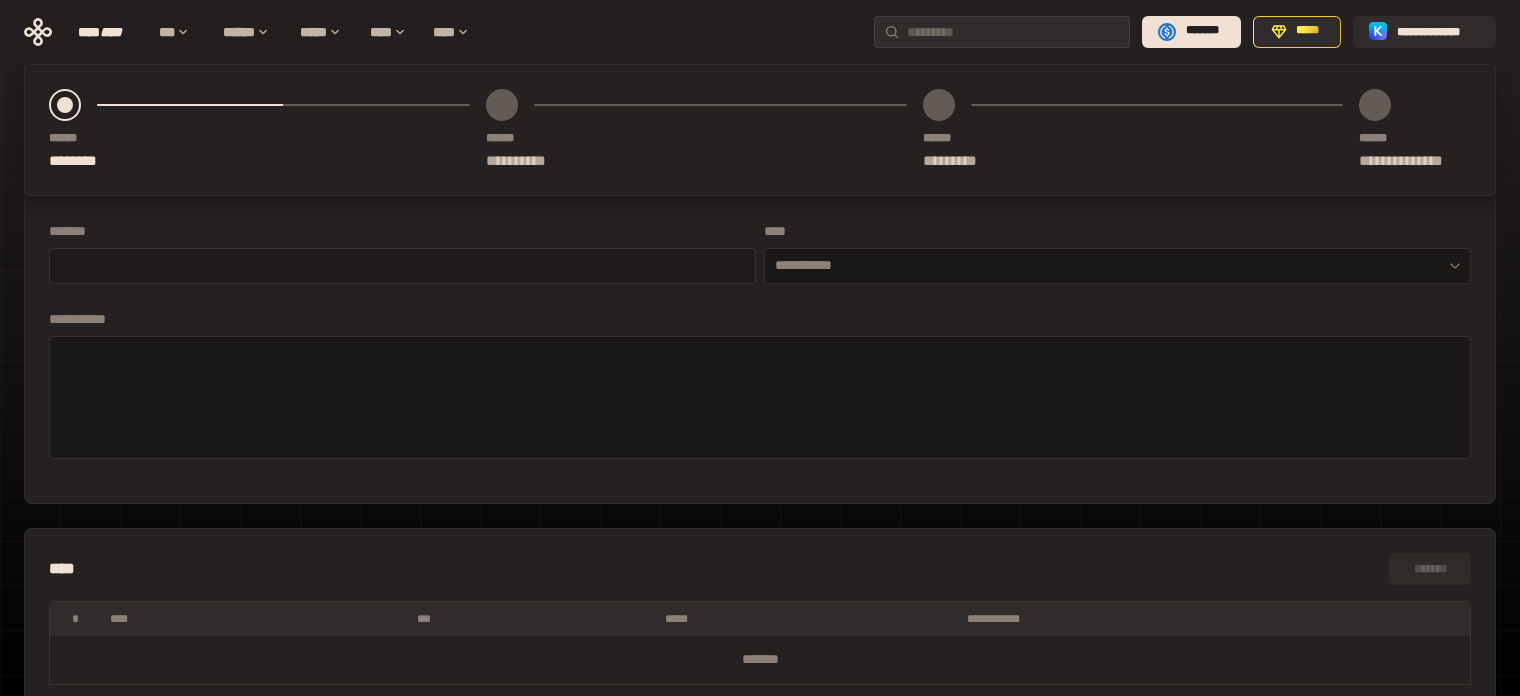 click at bounding box center [402, 265] 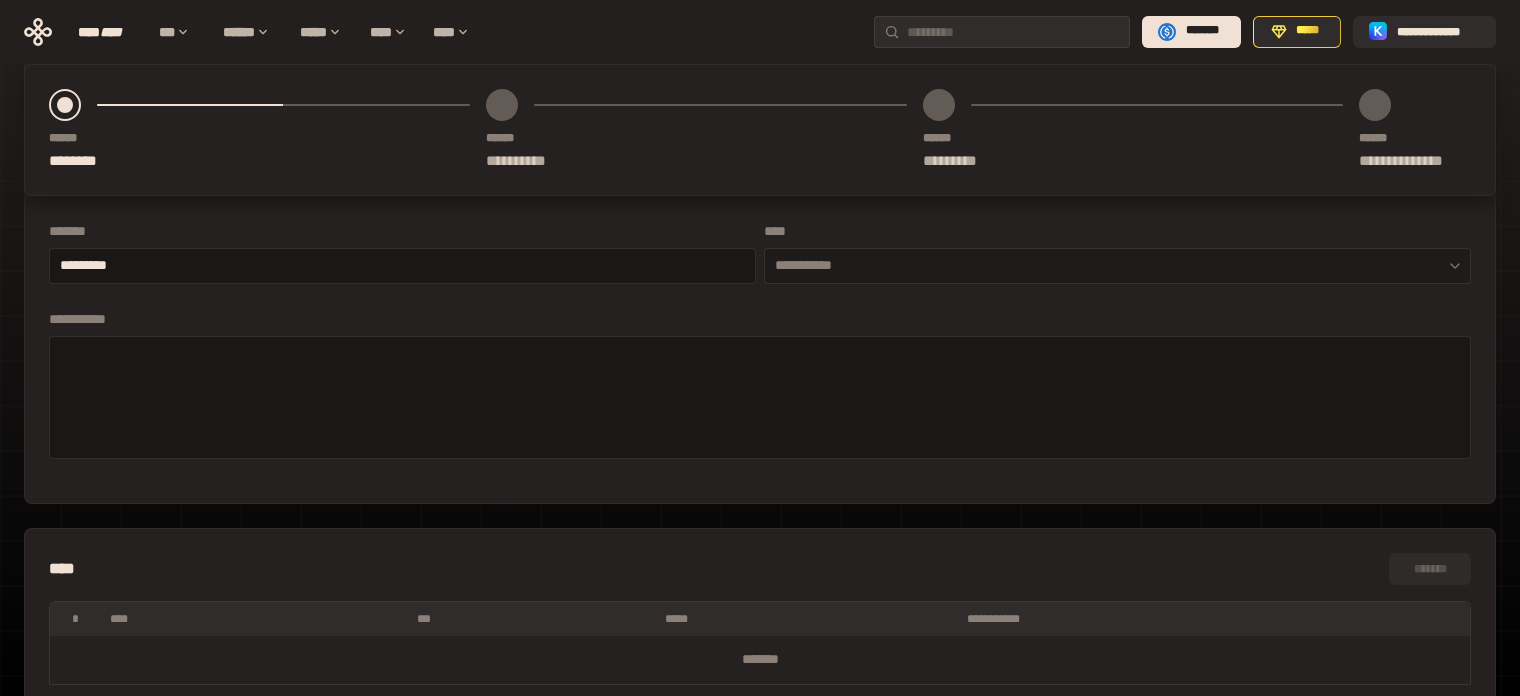 type on "*********" 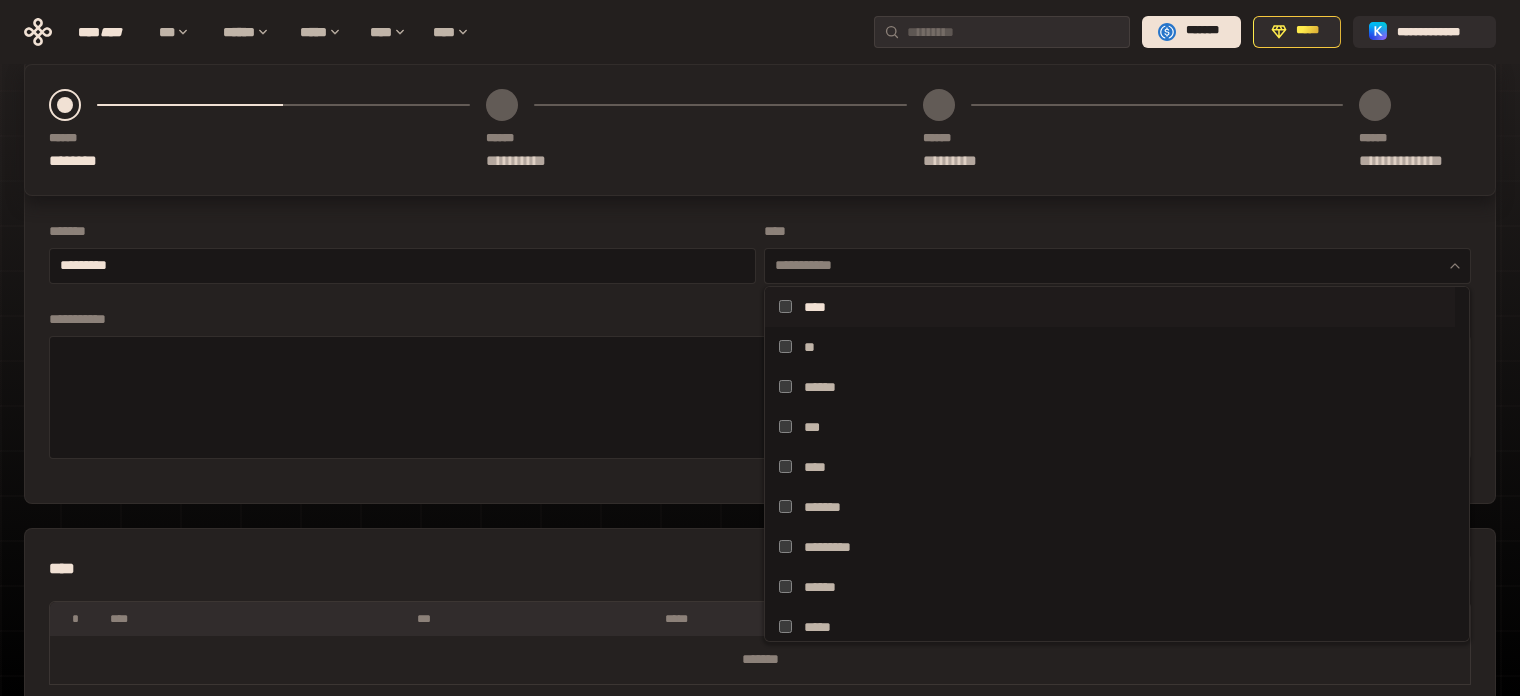 click on "****" at bounding box center [1110, 307] 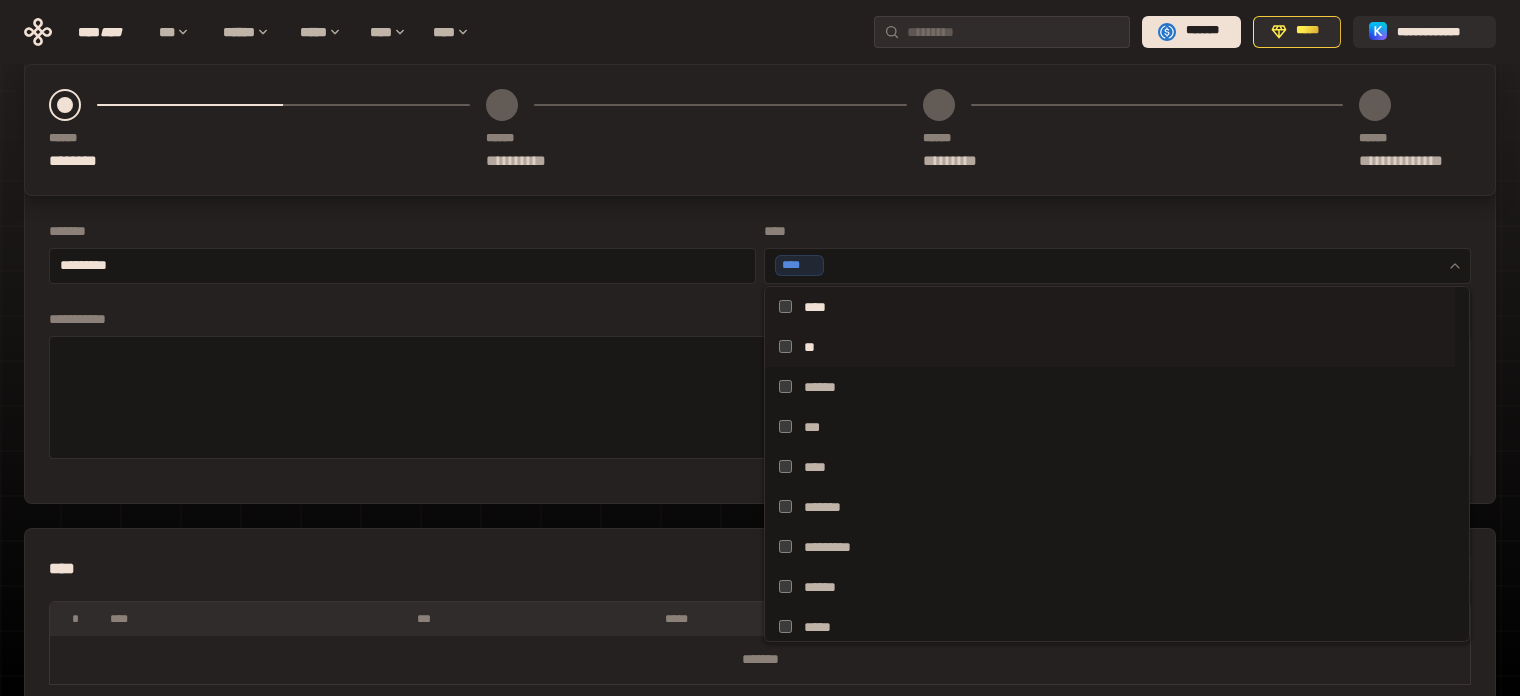 click on "**" at bounding box center [1110, 347] 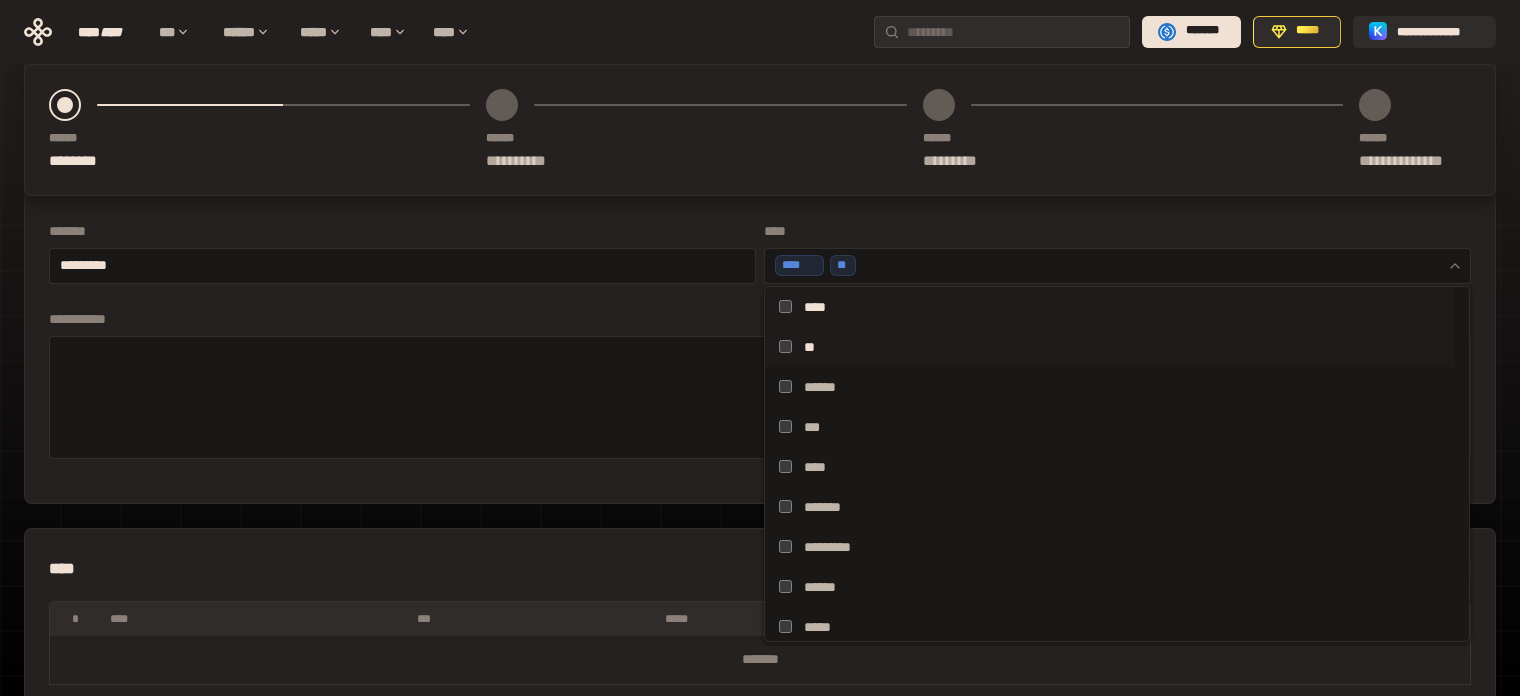 click on "**" at bounding box center [1110, 347] 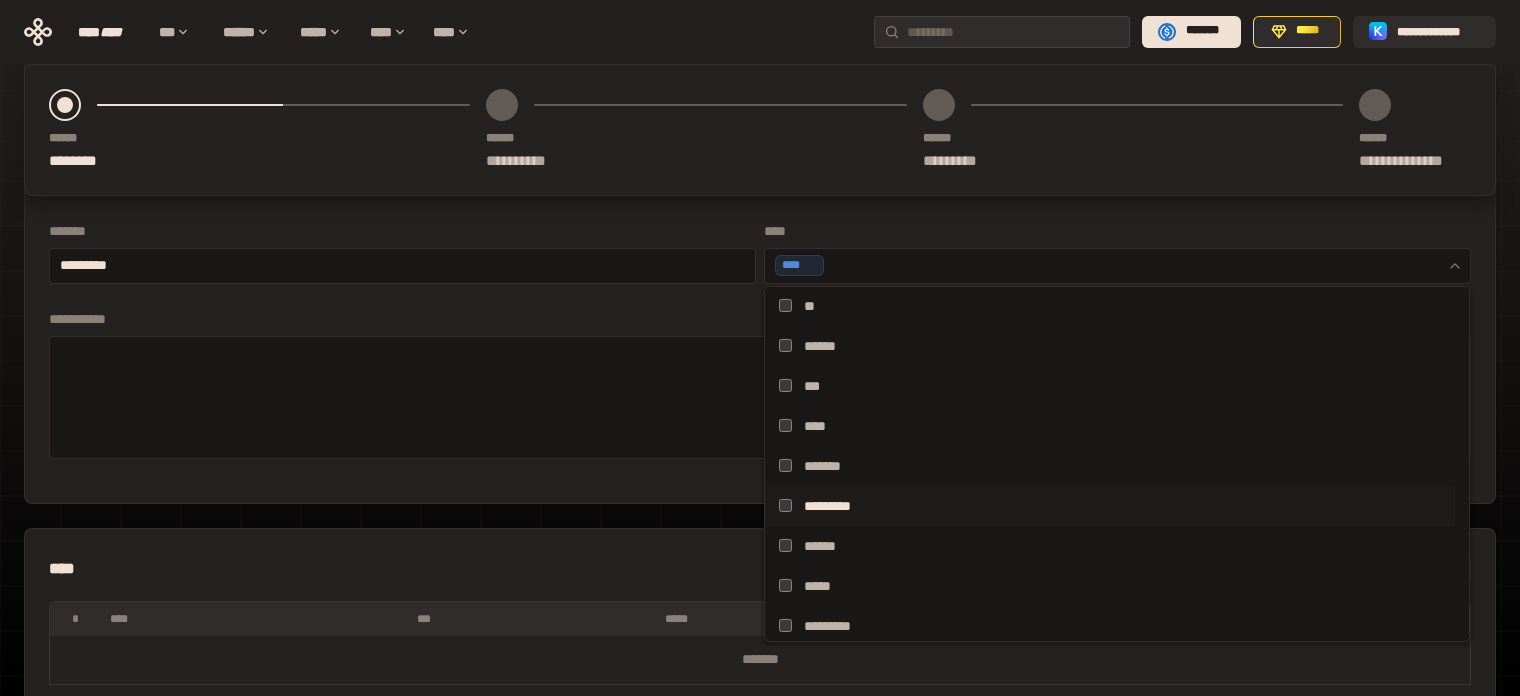 scroll, scrollTop: 45, scrollLeft: 0, axis: vertical 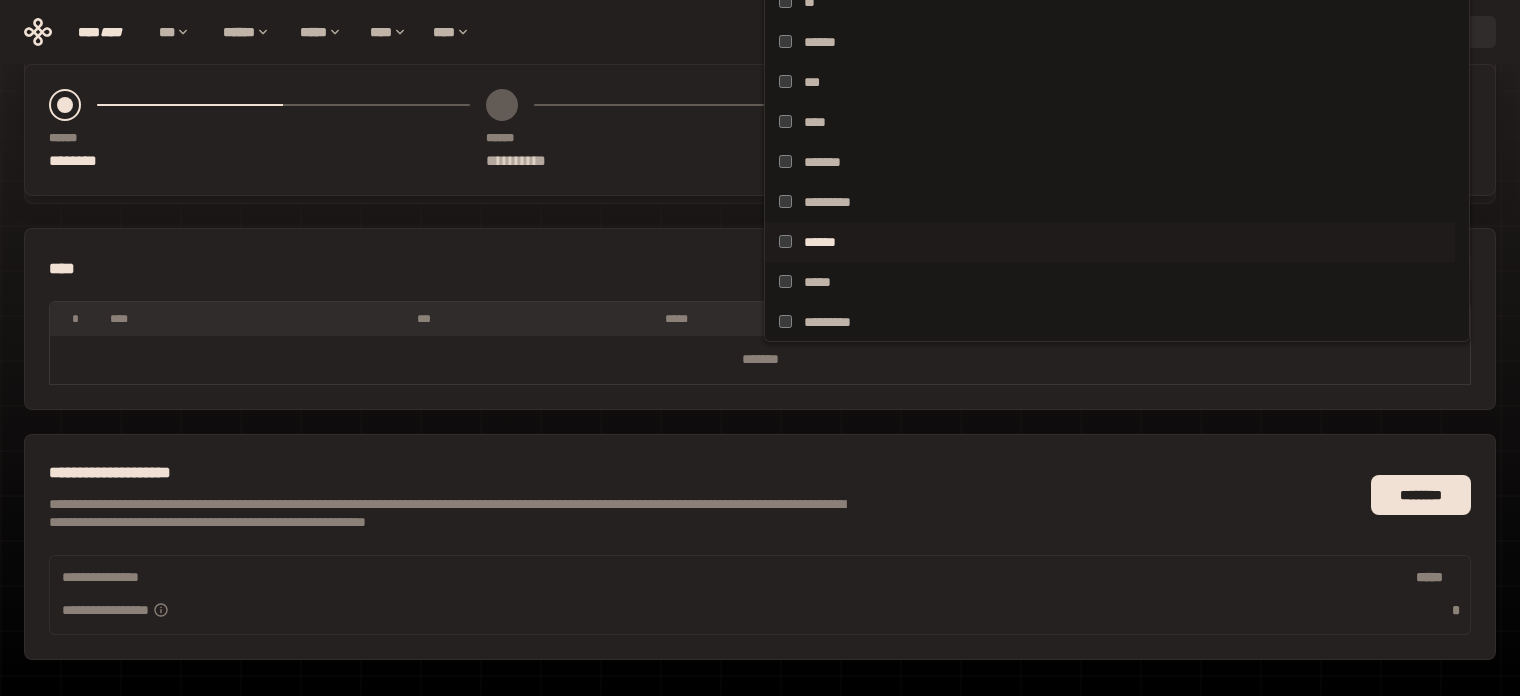 click on "******" at bounding box center (1110, 242) 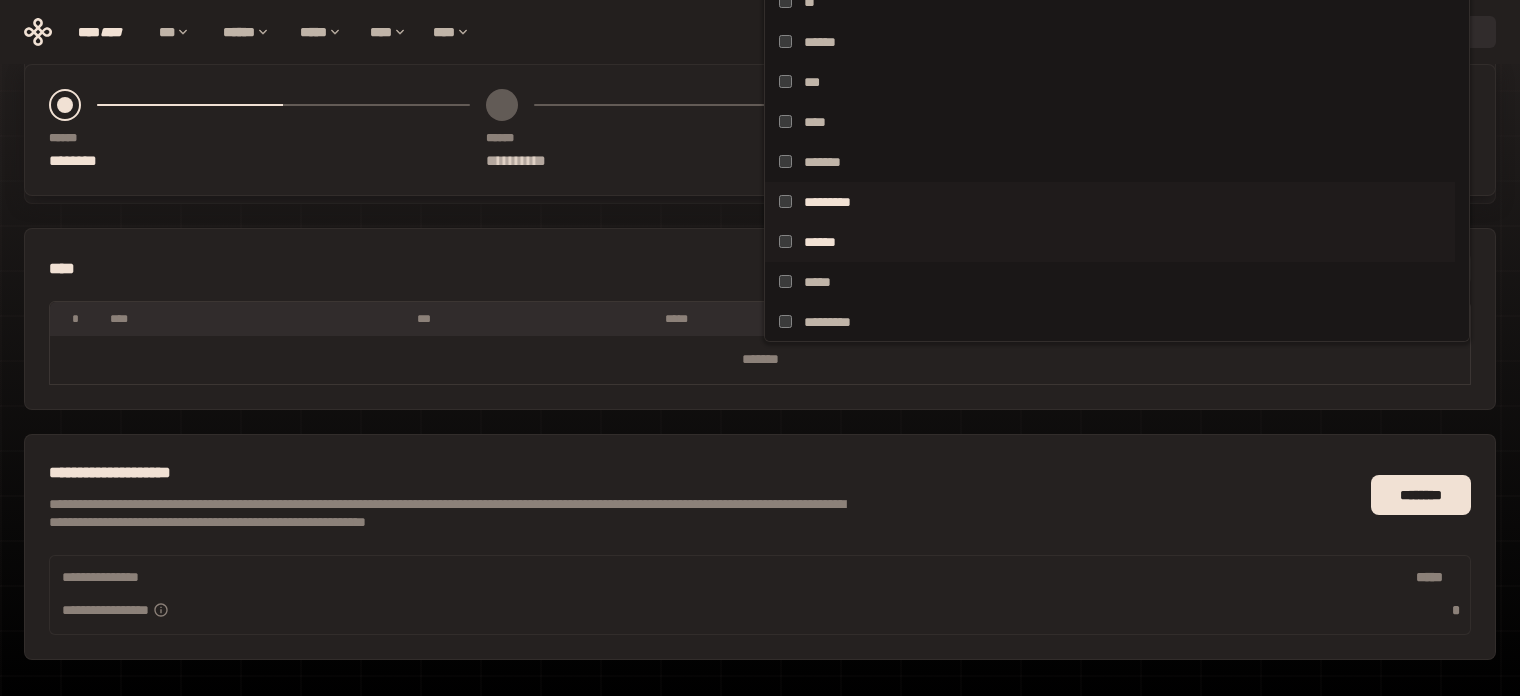 click on "*********" at bounding box center [1110, 202] 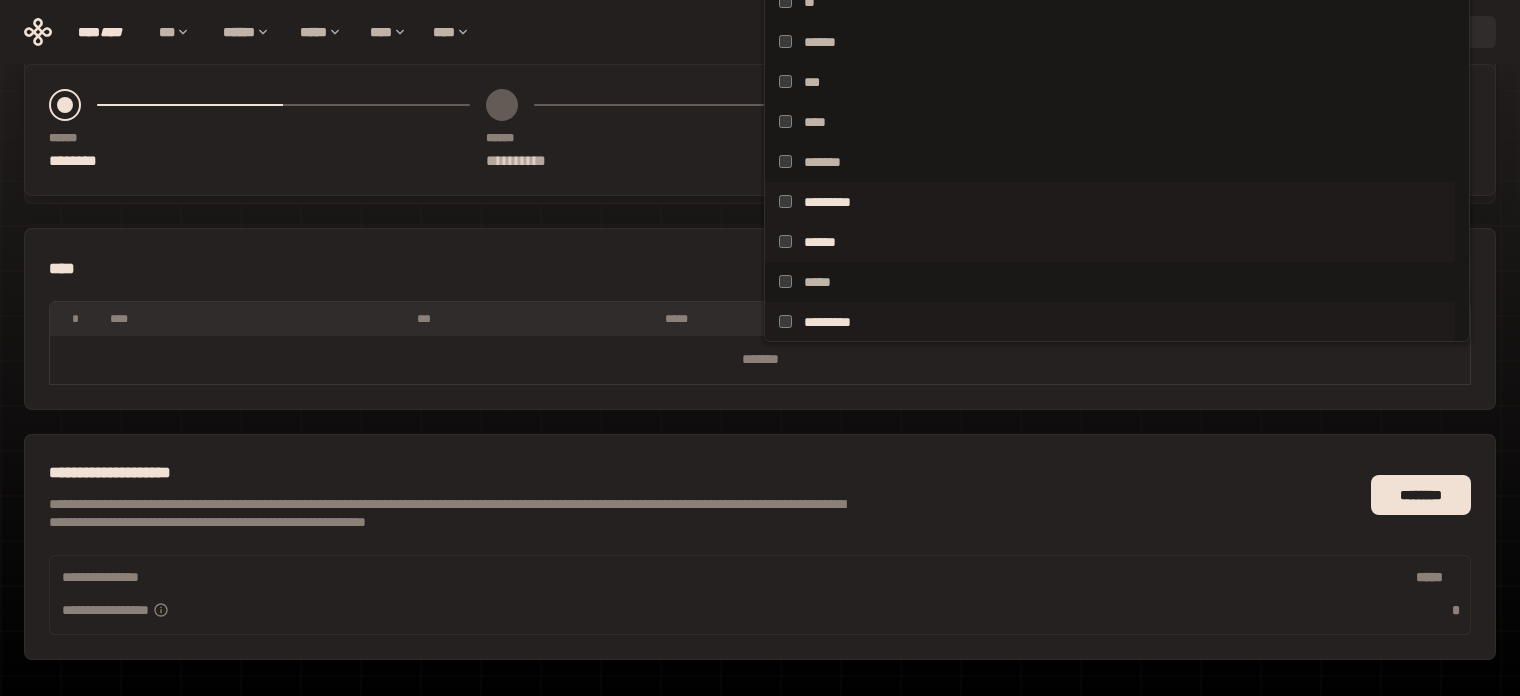 click on "*********" at bounding box center [1110, 322] 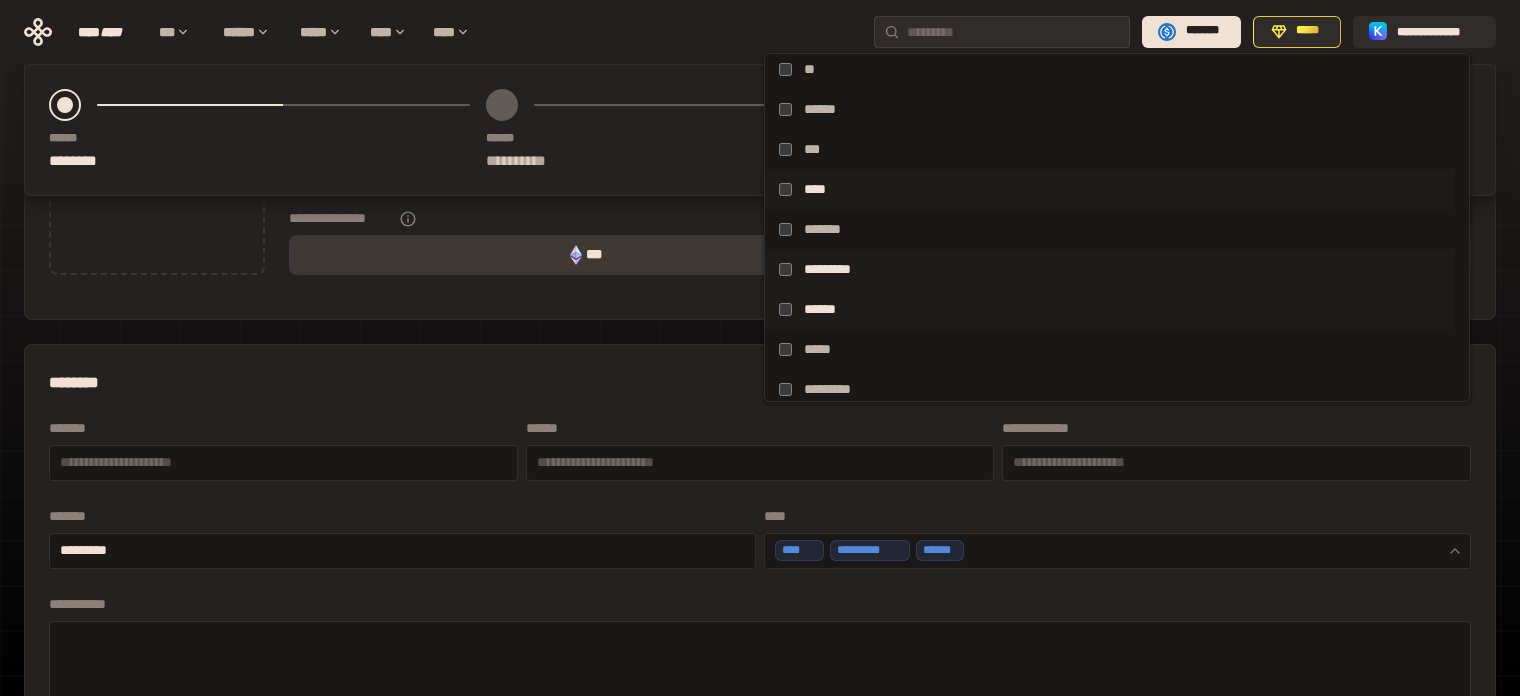 scroll, scrollTop: 288, scrollLeft: 0, axis: vertical 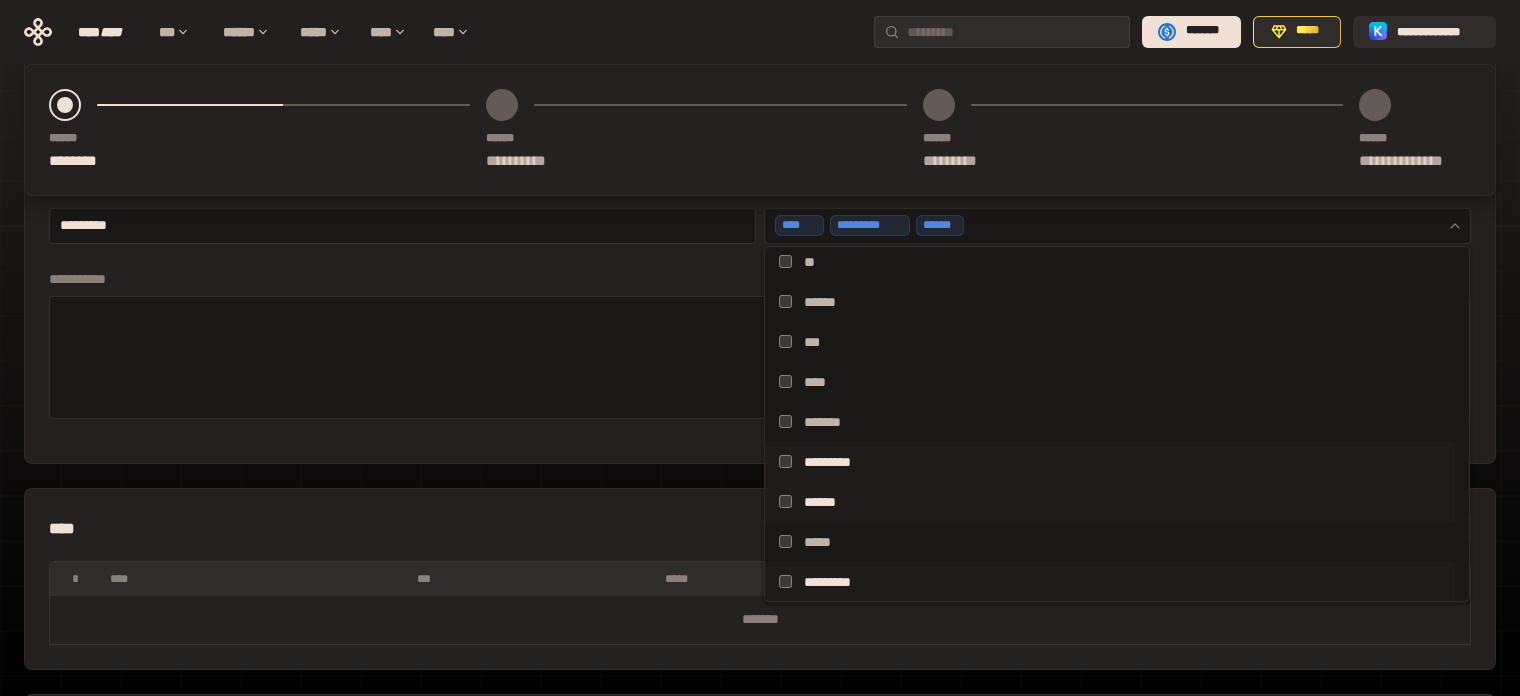 click on "*********" at bounding box center [1110, 582] 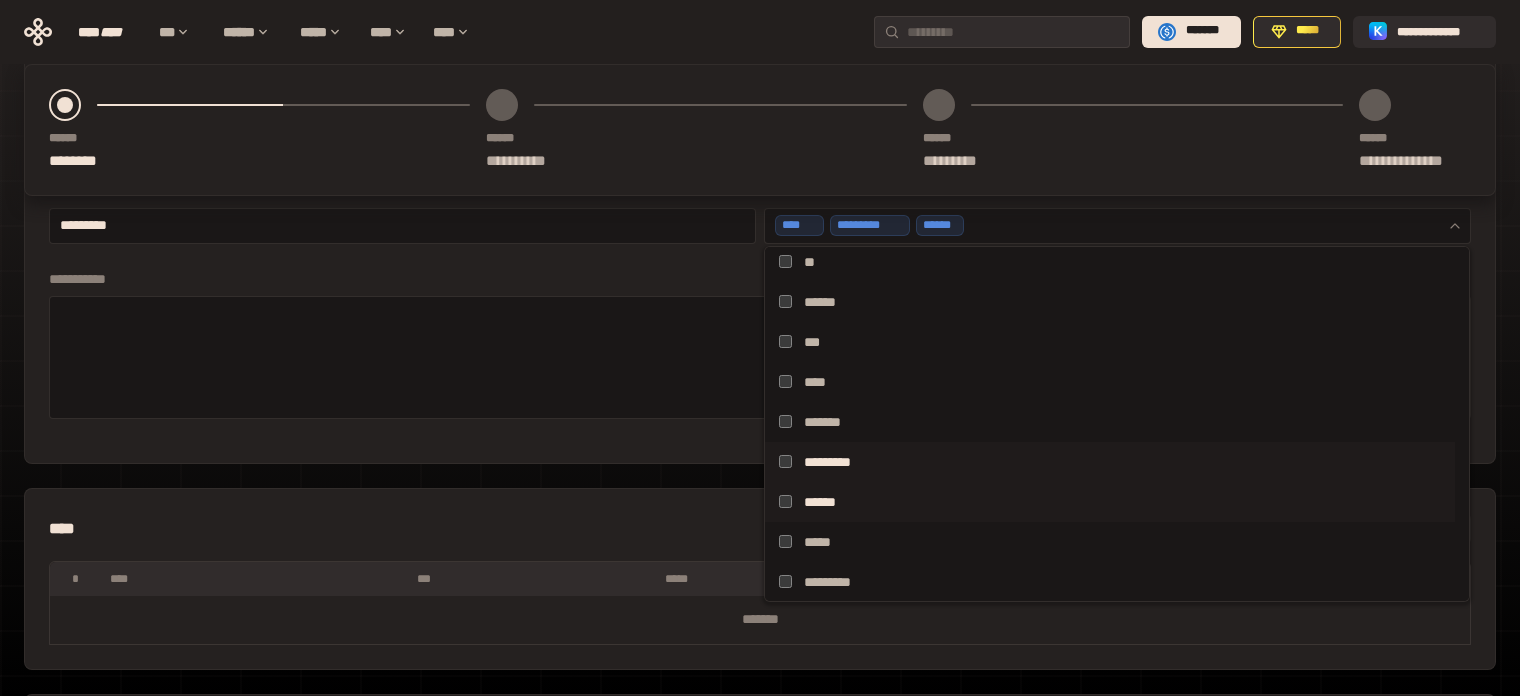 click on "**********" at bounding box center [760, 212] 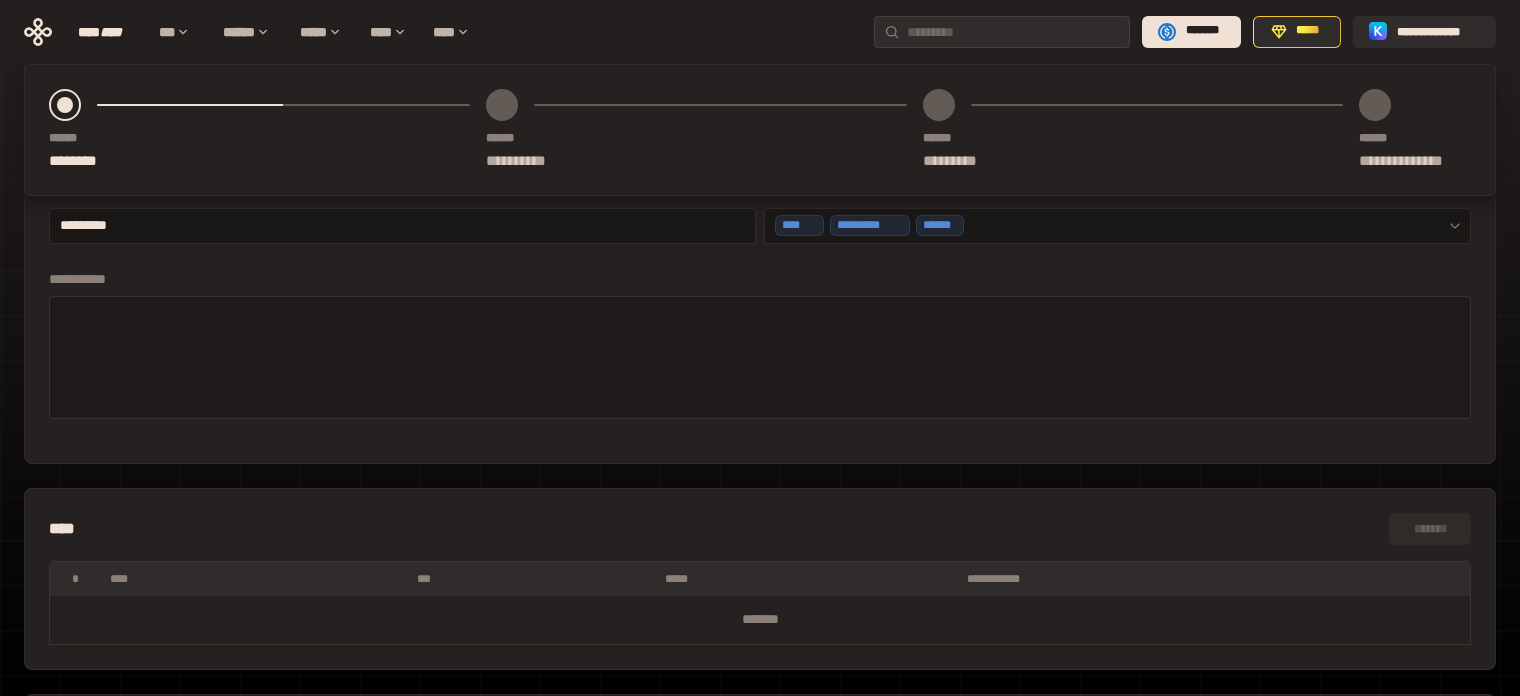click at bounding box center [760, 355] 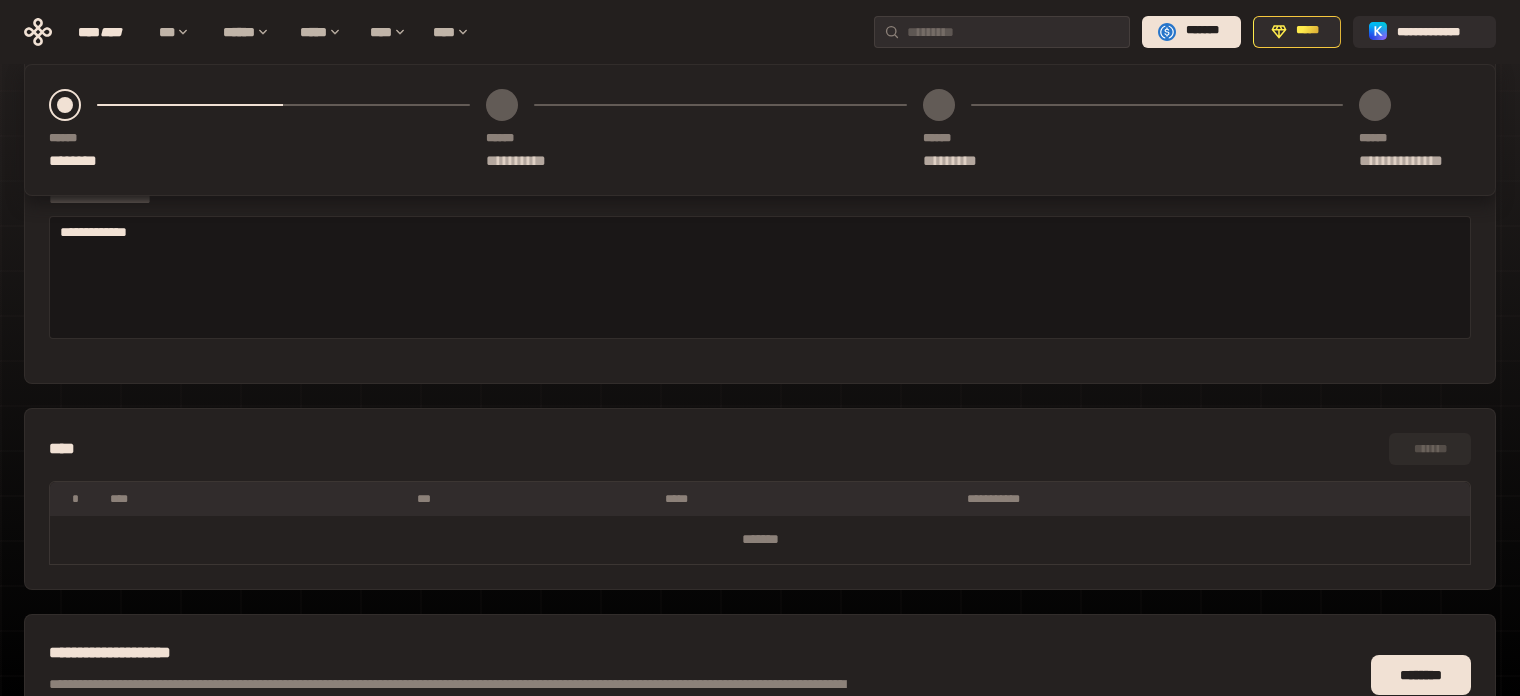scroll, scrollTop: 963, scrollLeft: 0, axis: vertical 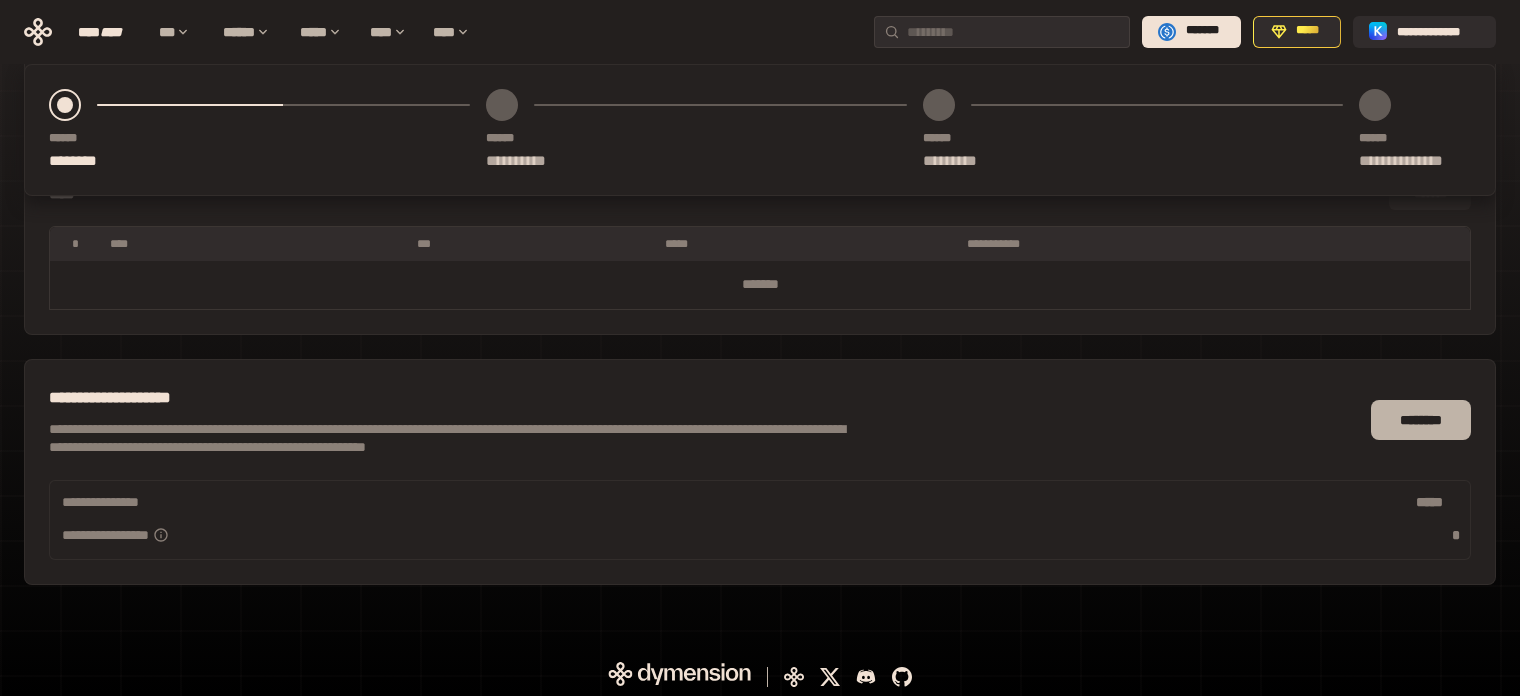 type on "**********" 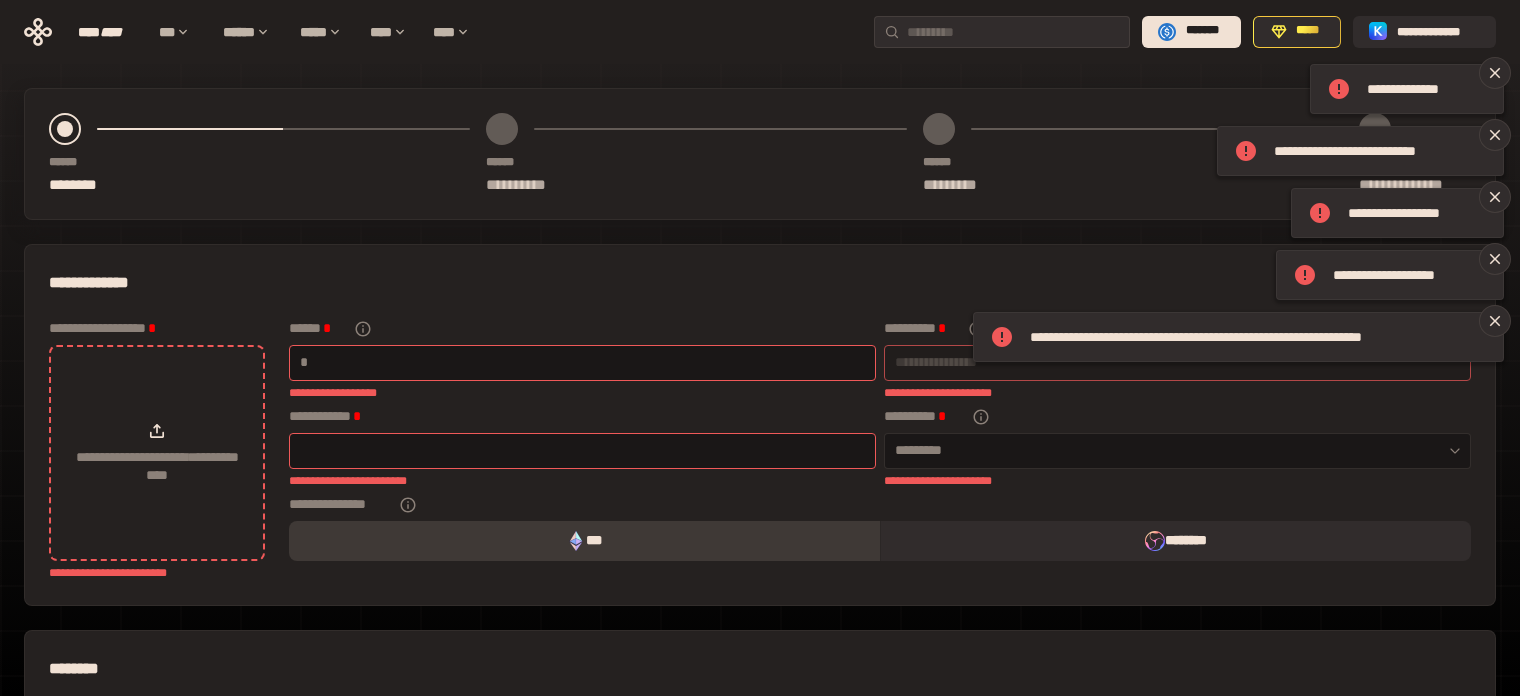 scroll, scrollTop: 0, scrollLeft: 0, axis: both 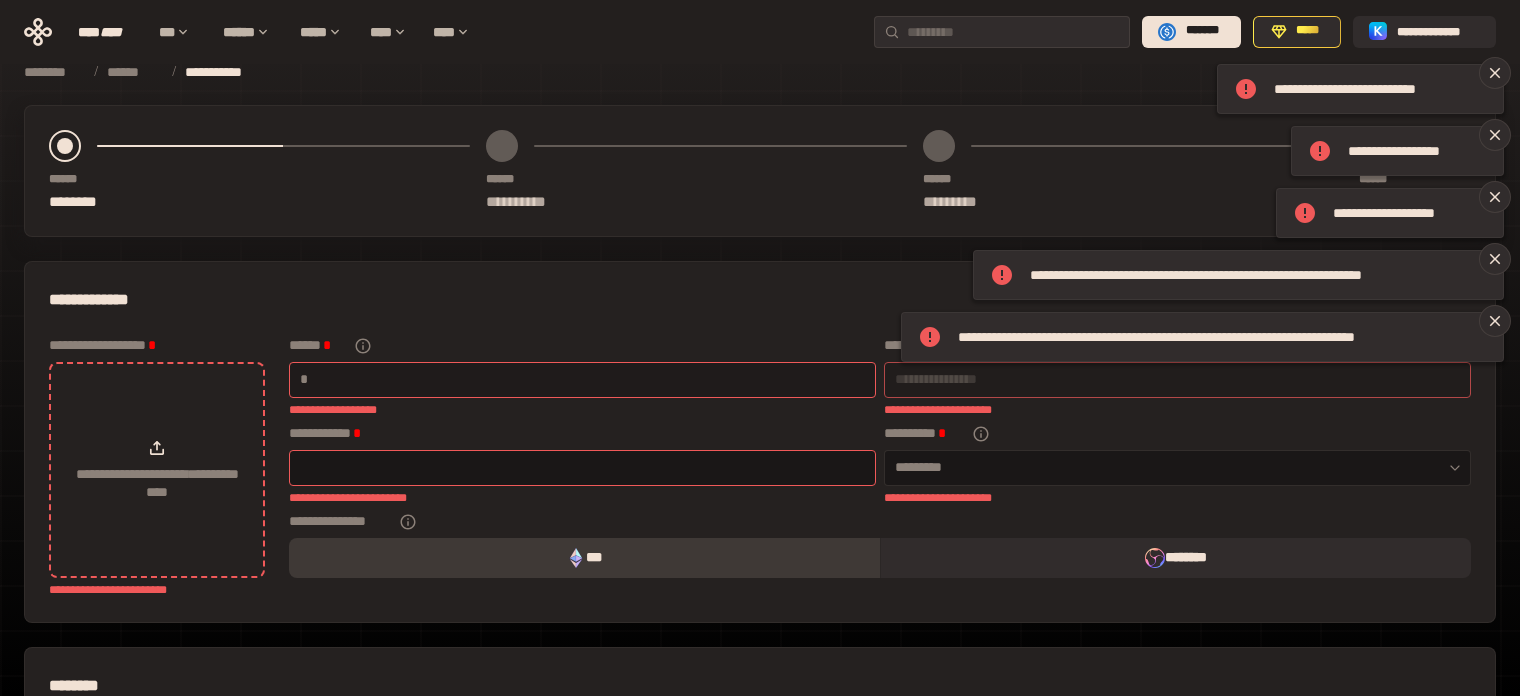 click at bounding box center (588, 379) 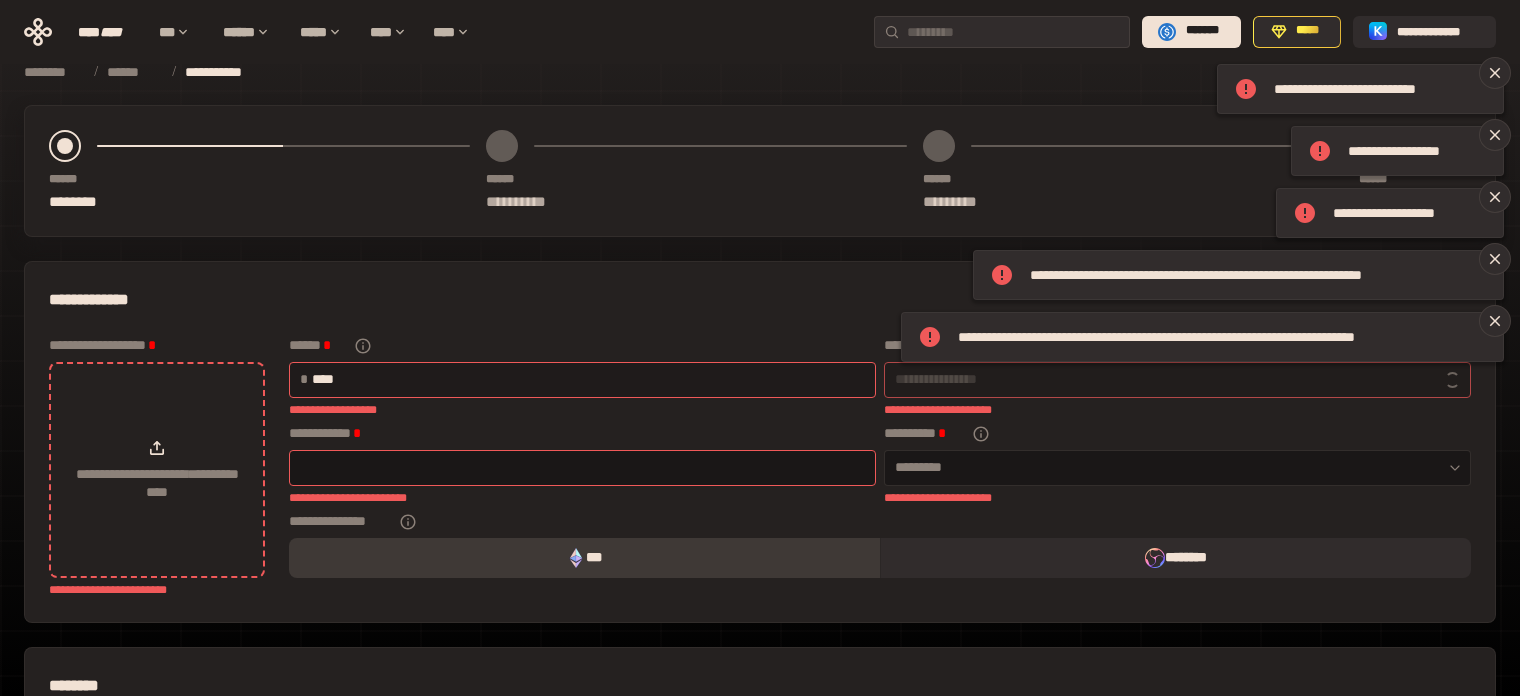 type on "*****" 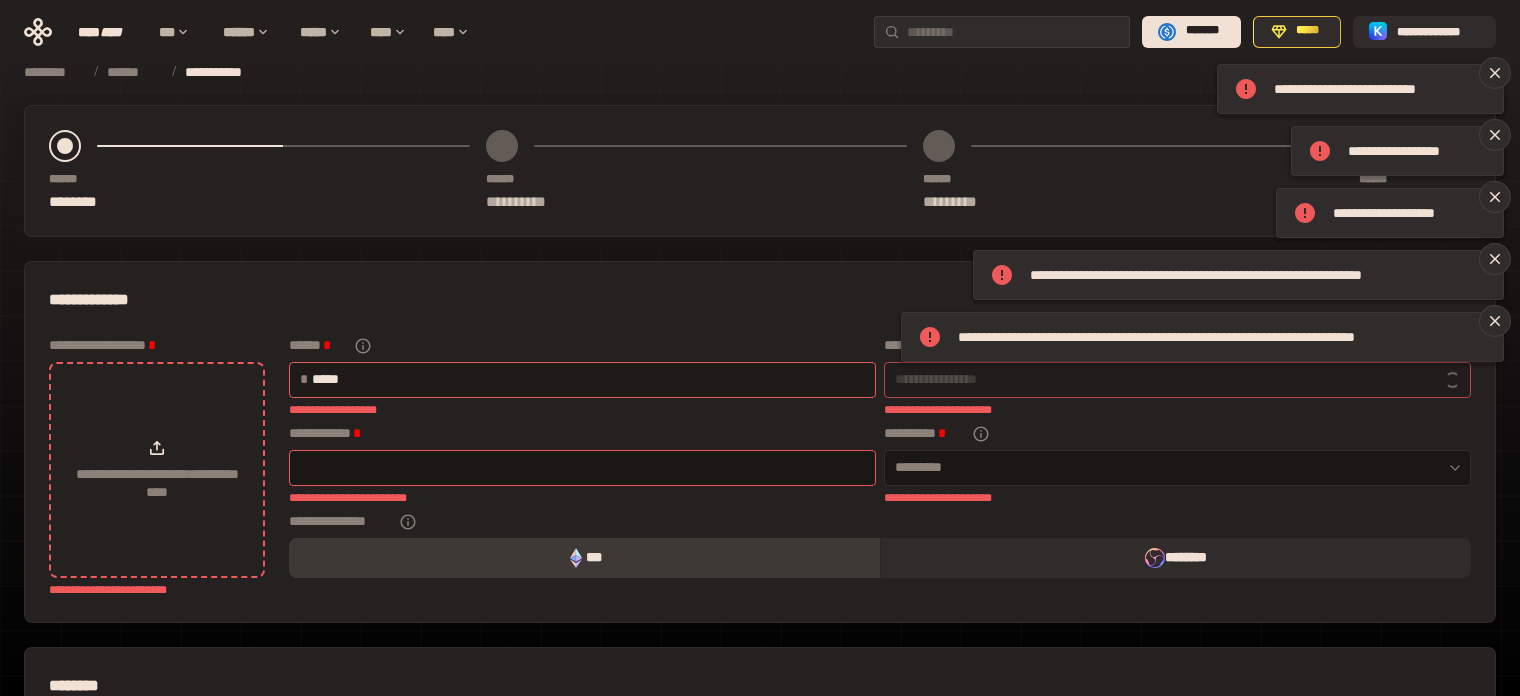 type on "**********" 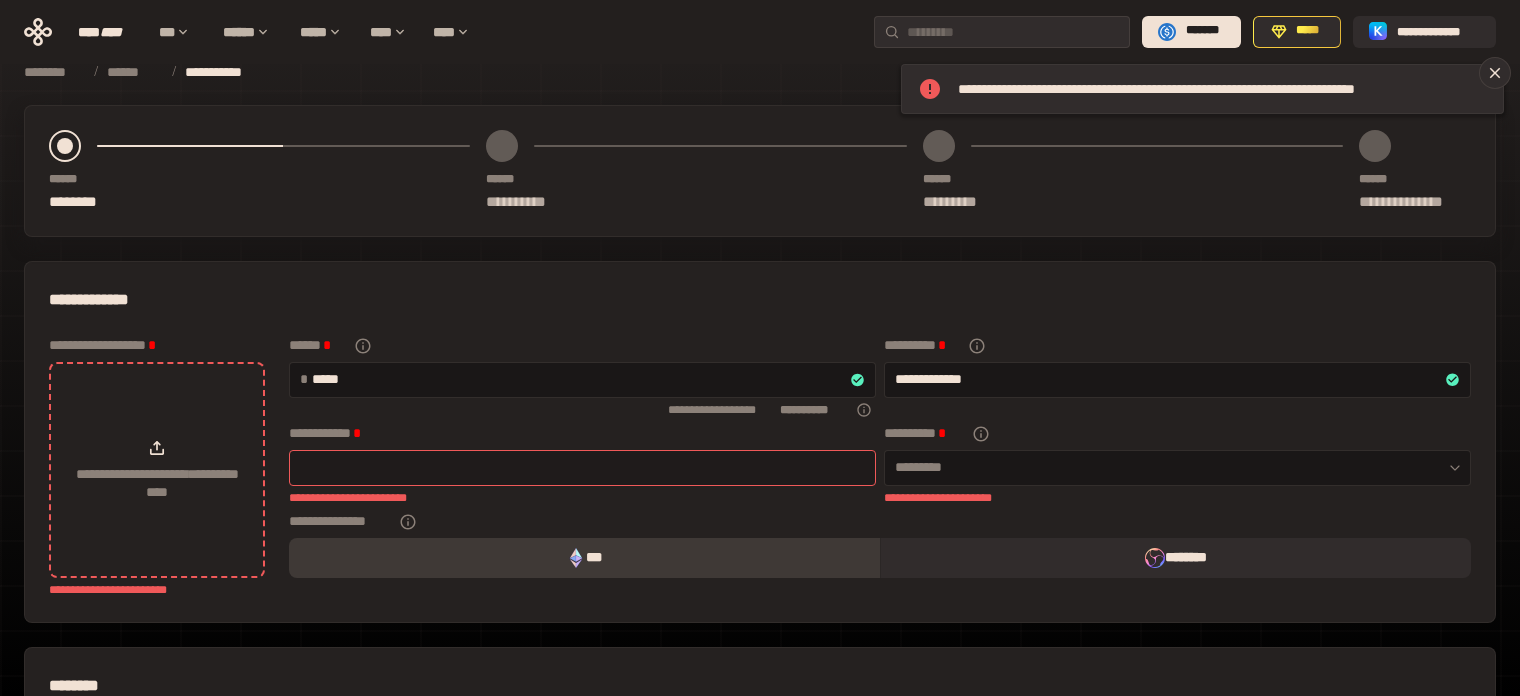type on "*****" 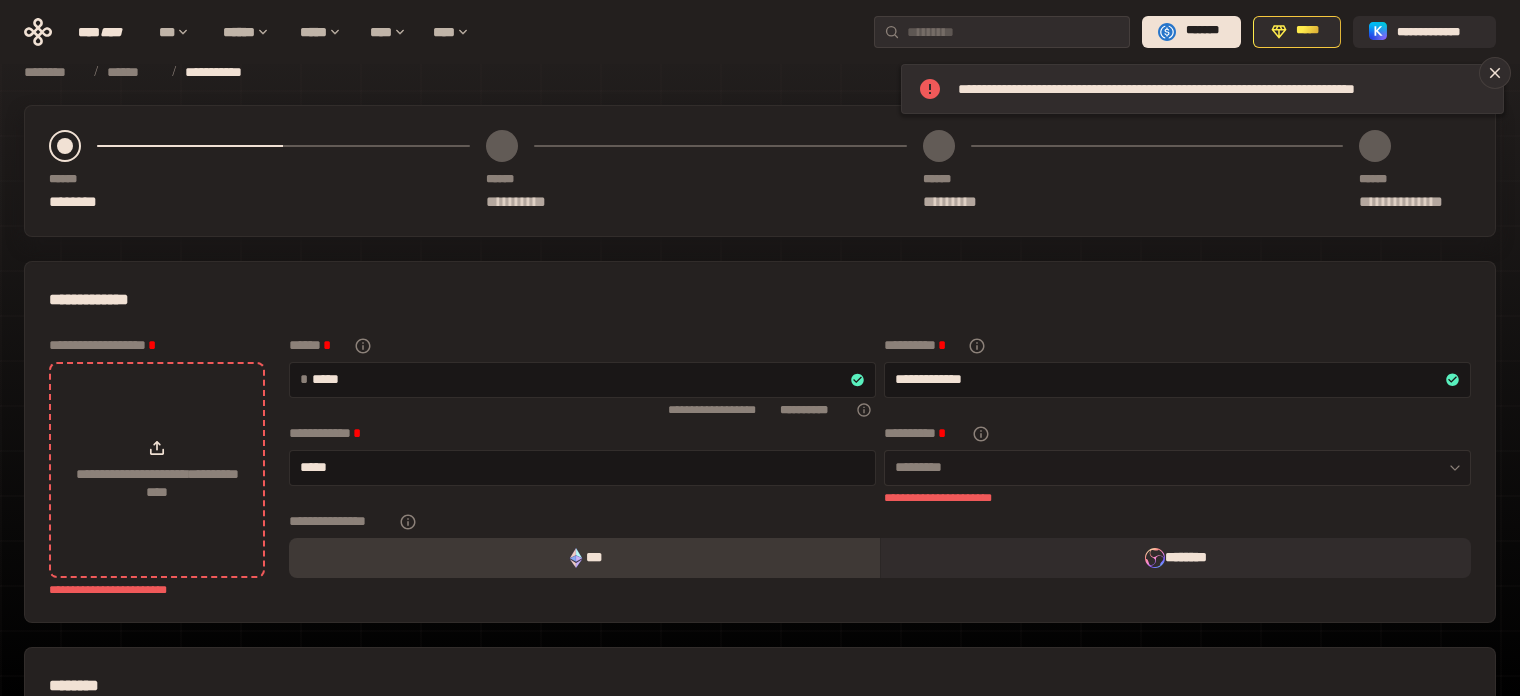 type on "*****" 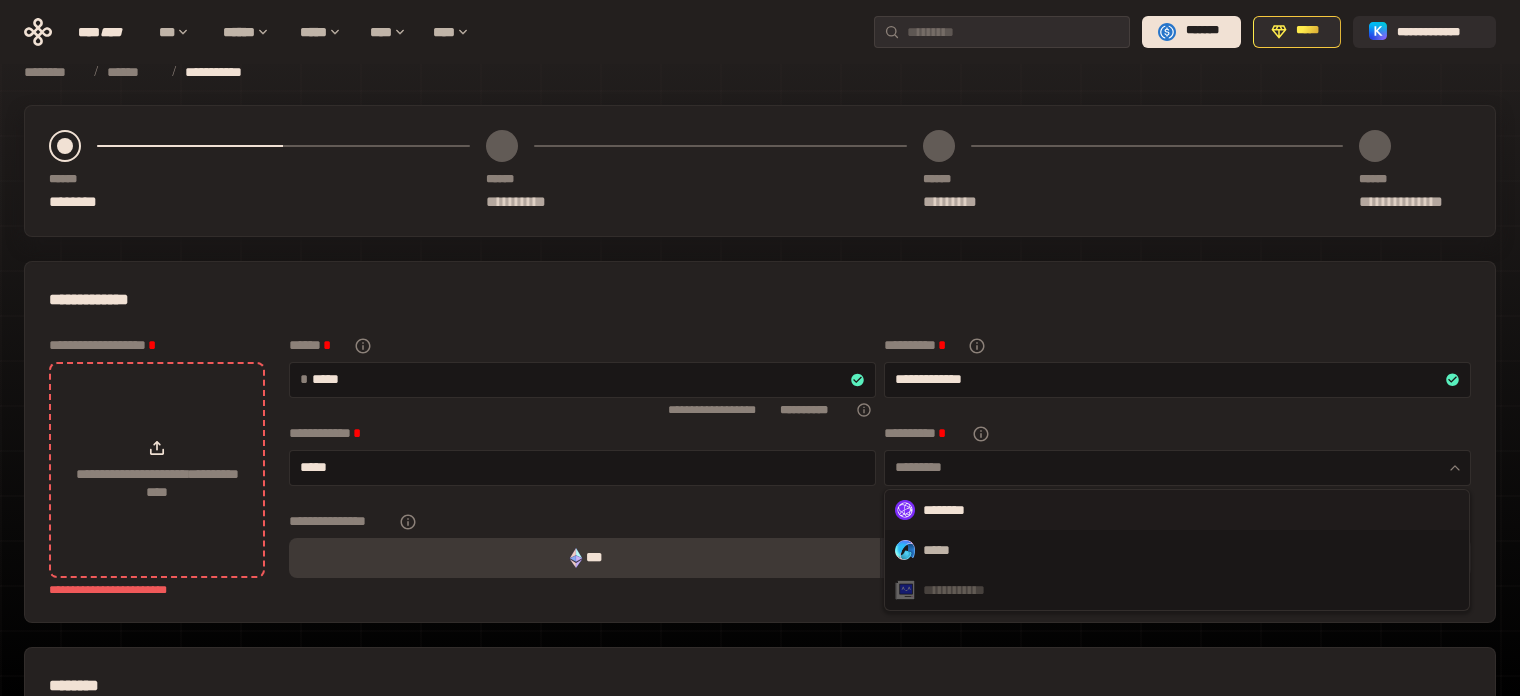 click on "********" at bounding box center [1177, 510] 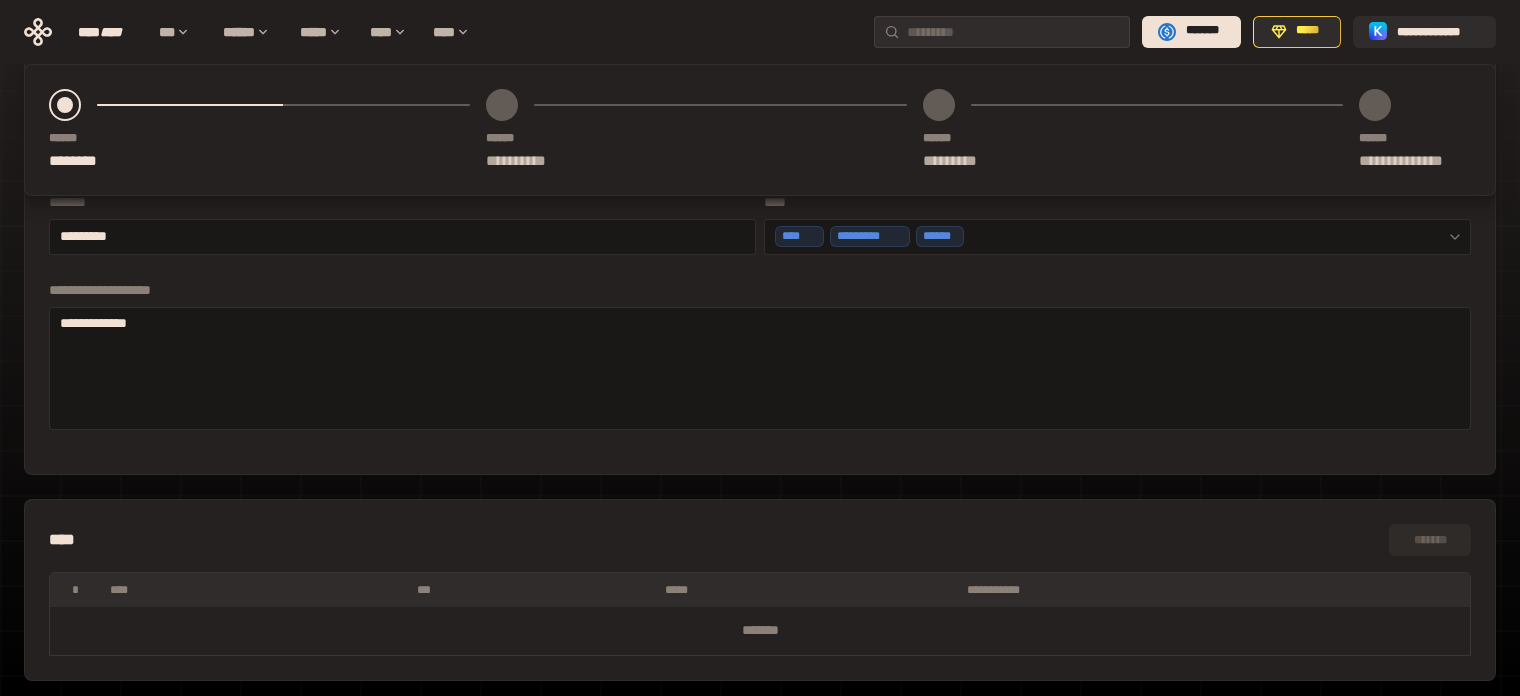 scroll, scrollTop: 900, scrollLeft: 0, axis: vertical 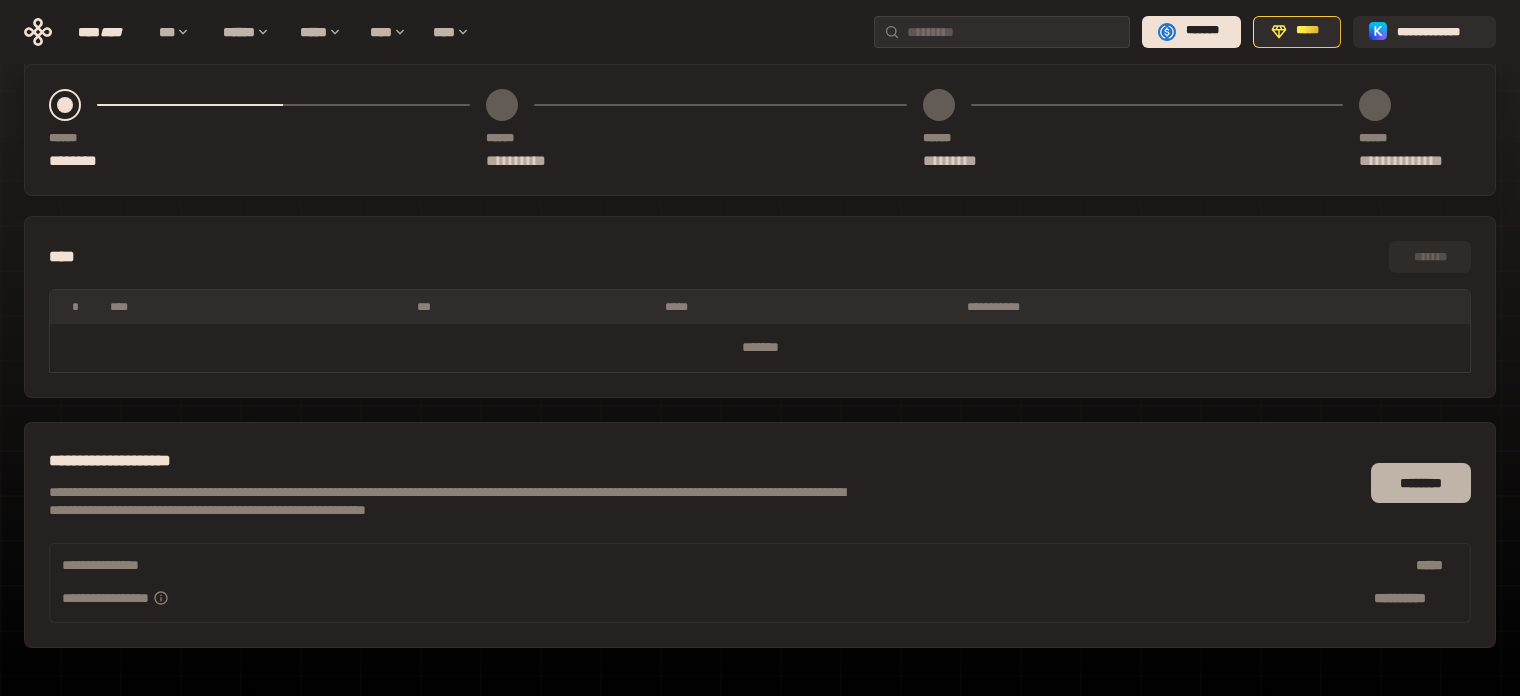 click on "********" at bounding box center [1421, 483] 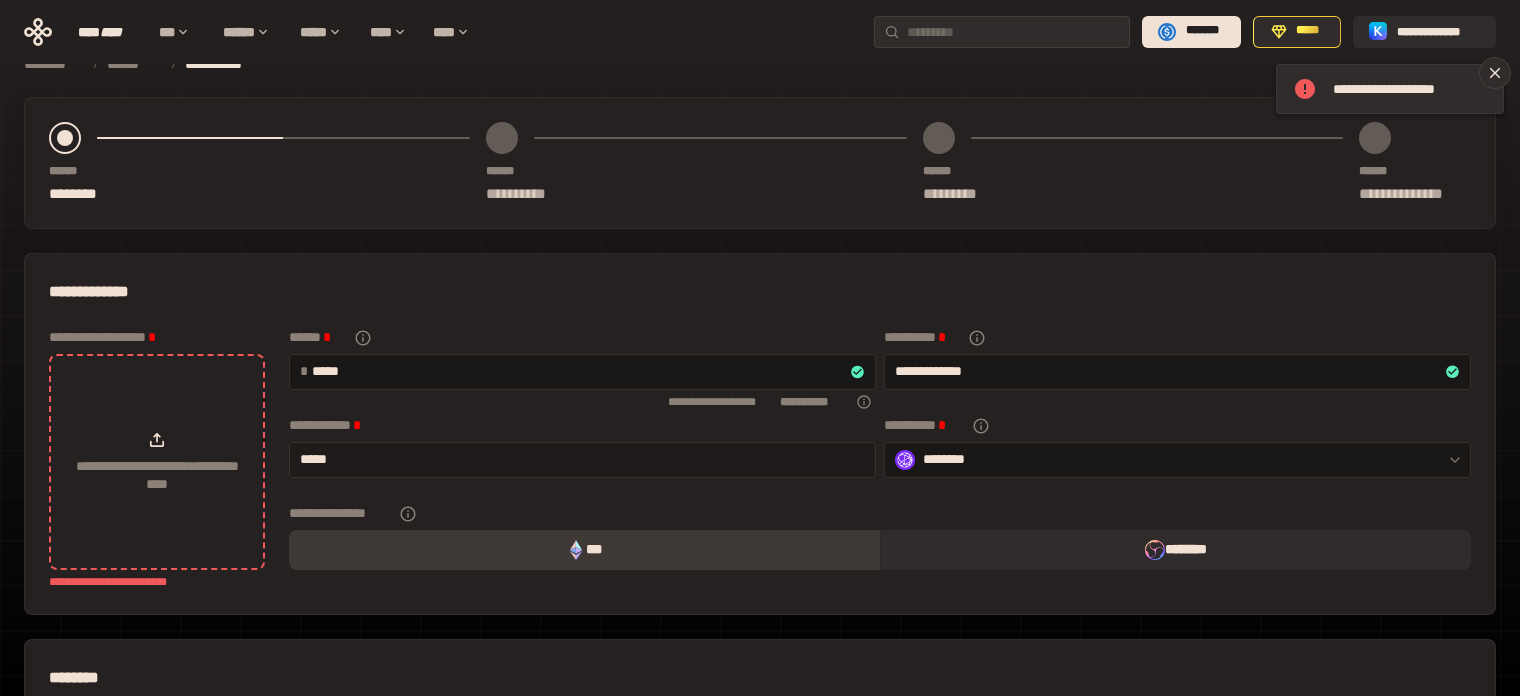 scroll, scrollTop: 0, scrollLeft: 0, axis: both 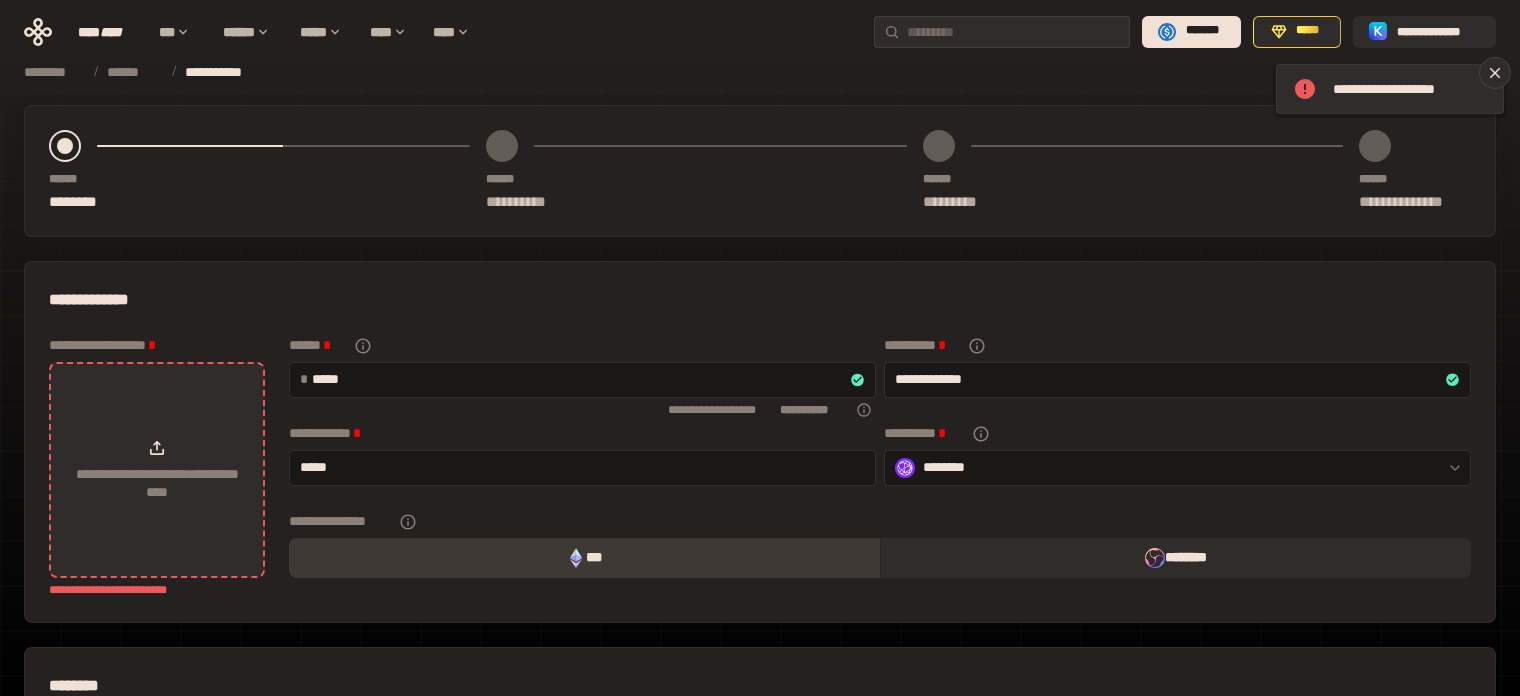 click on "**********" at bounding box center [157, 470] 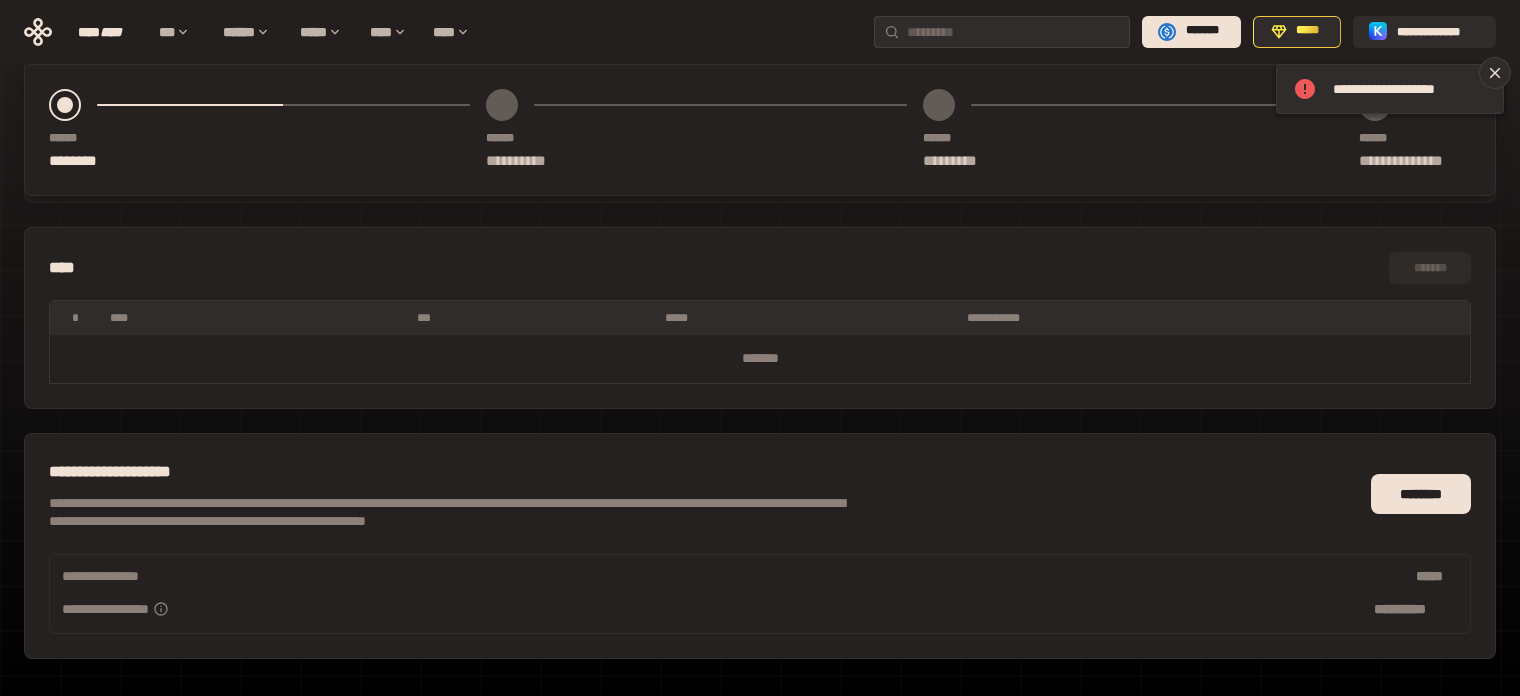 scroll, scrollTop: 963, scrollLeft: 0, axis: vertical 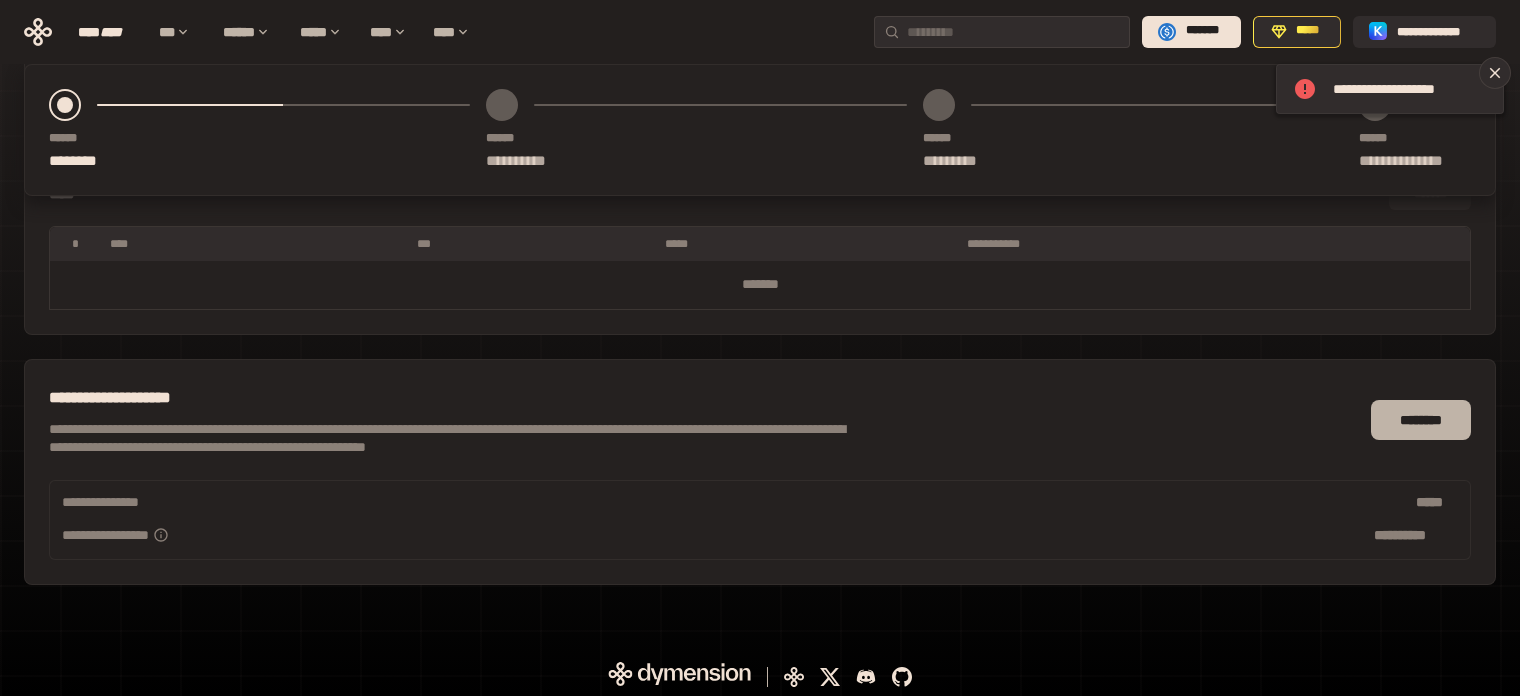 click on "********" at bounding box center [1421, 420] 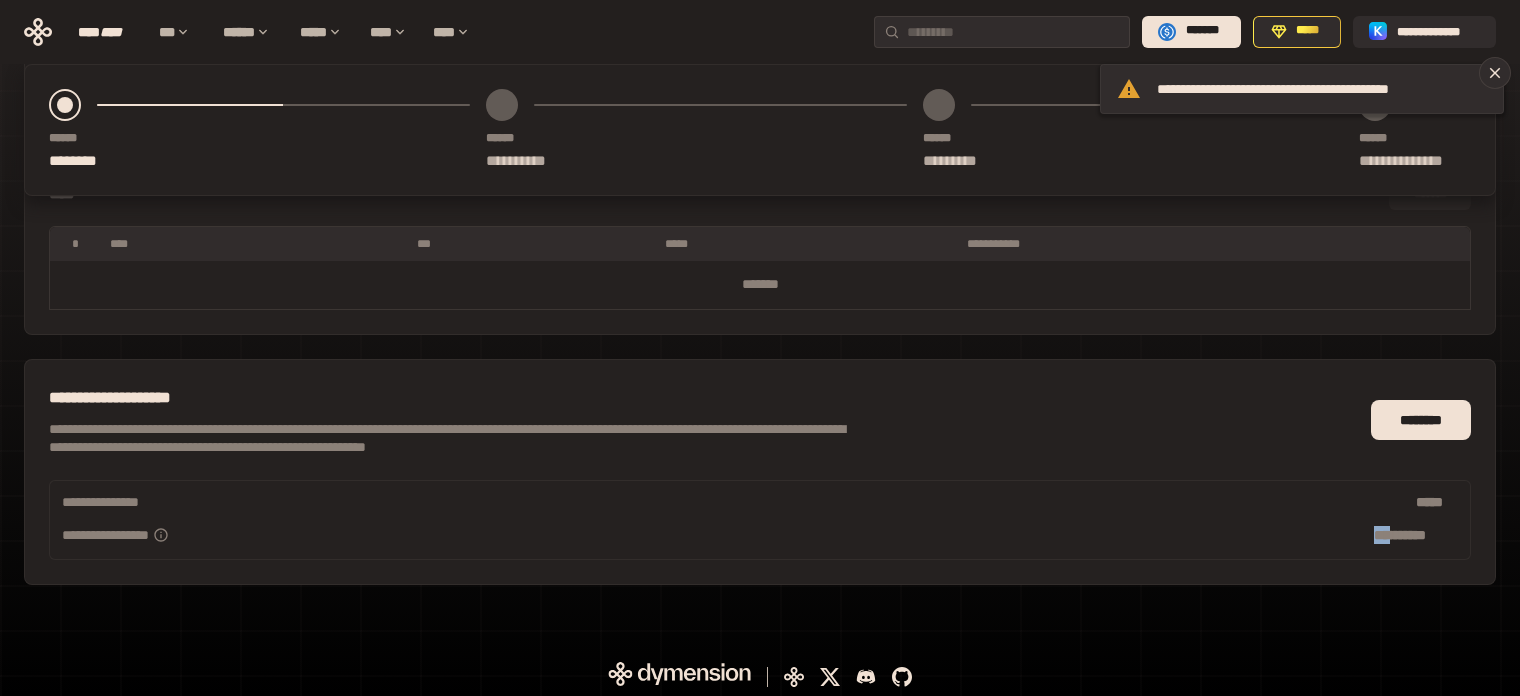drag, startPoint x: 1399, startPoint y: 535, endPoint x: 1365, endPoint y: 535, distance: 34 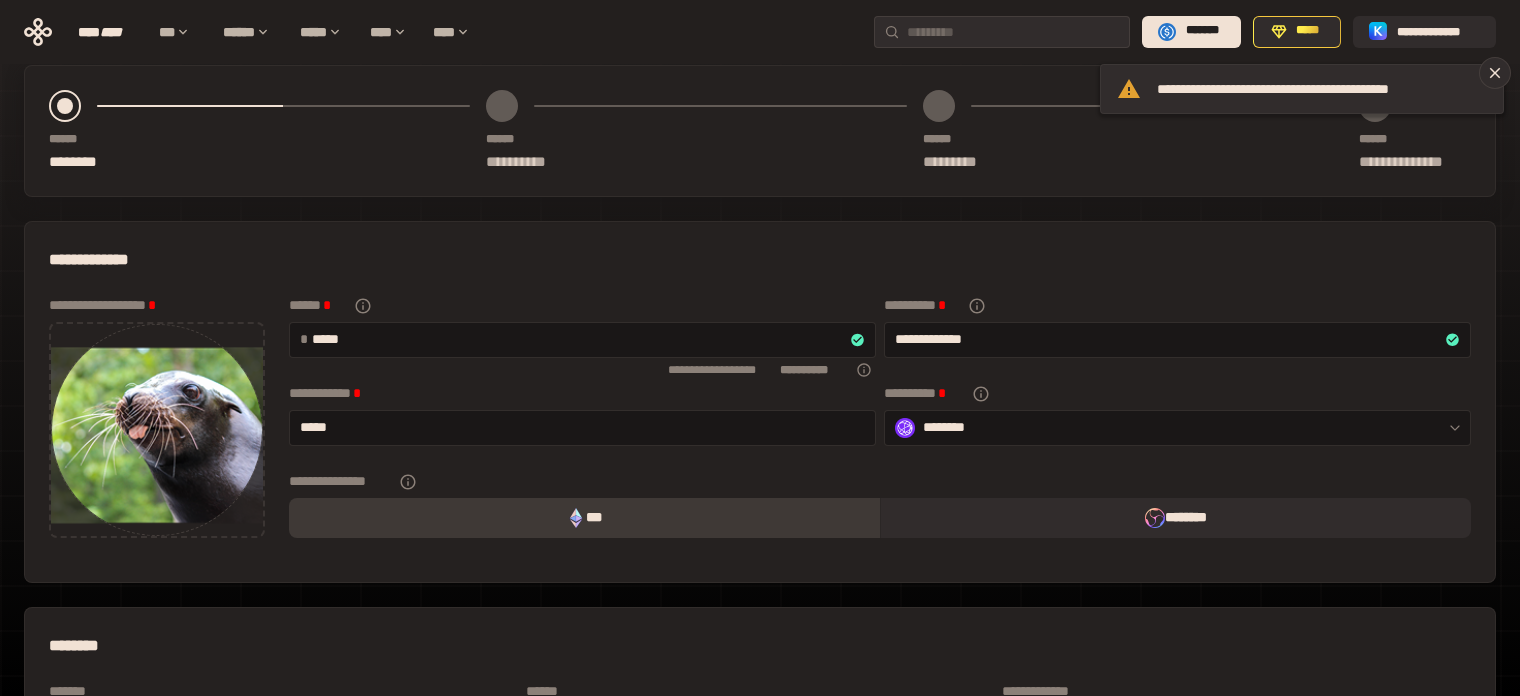 scroll, scrollTop: 0, scrollLeft: 0, axis: both 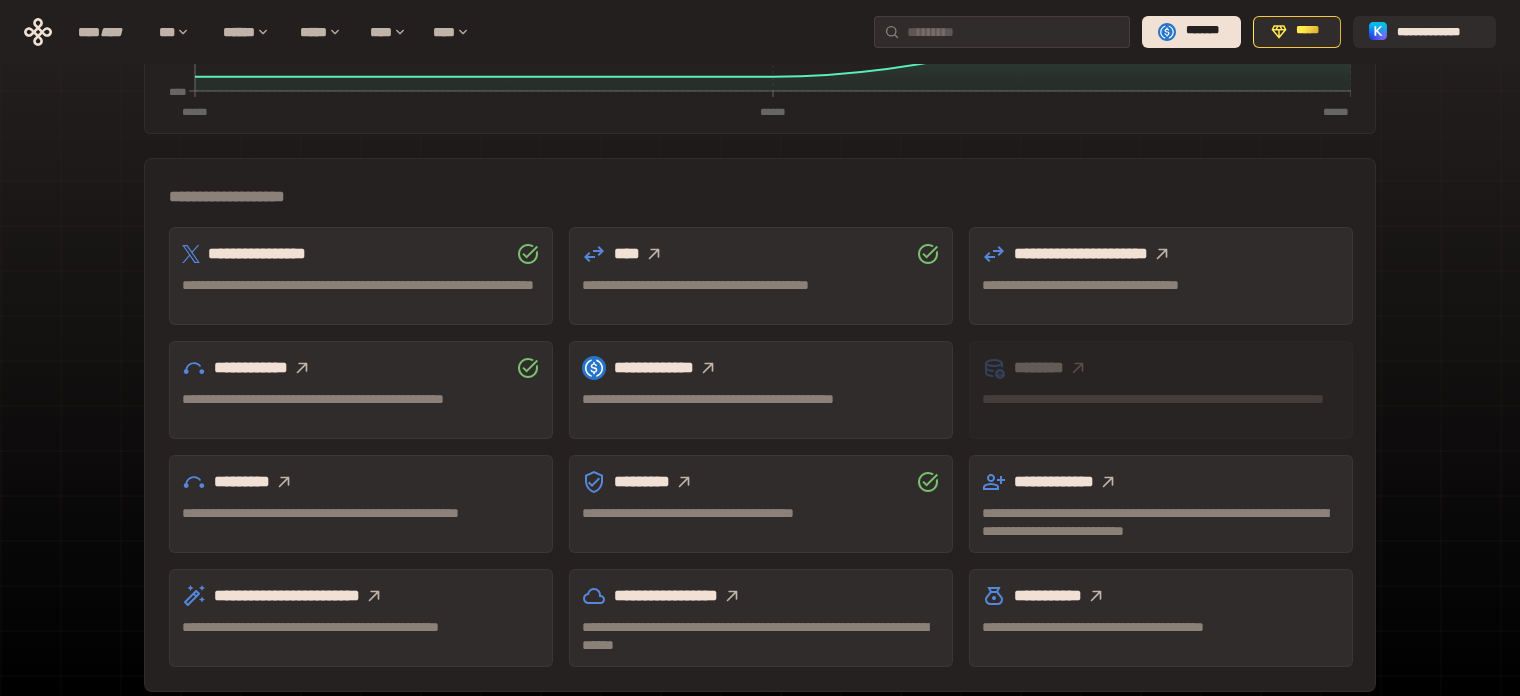 click on "**********" at bounding box center [761, 596] 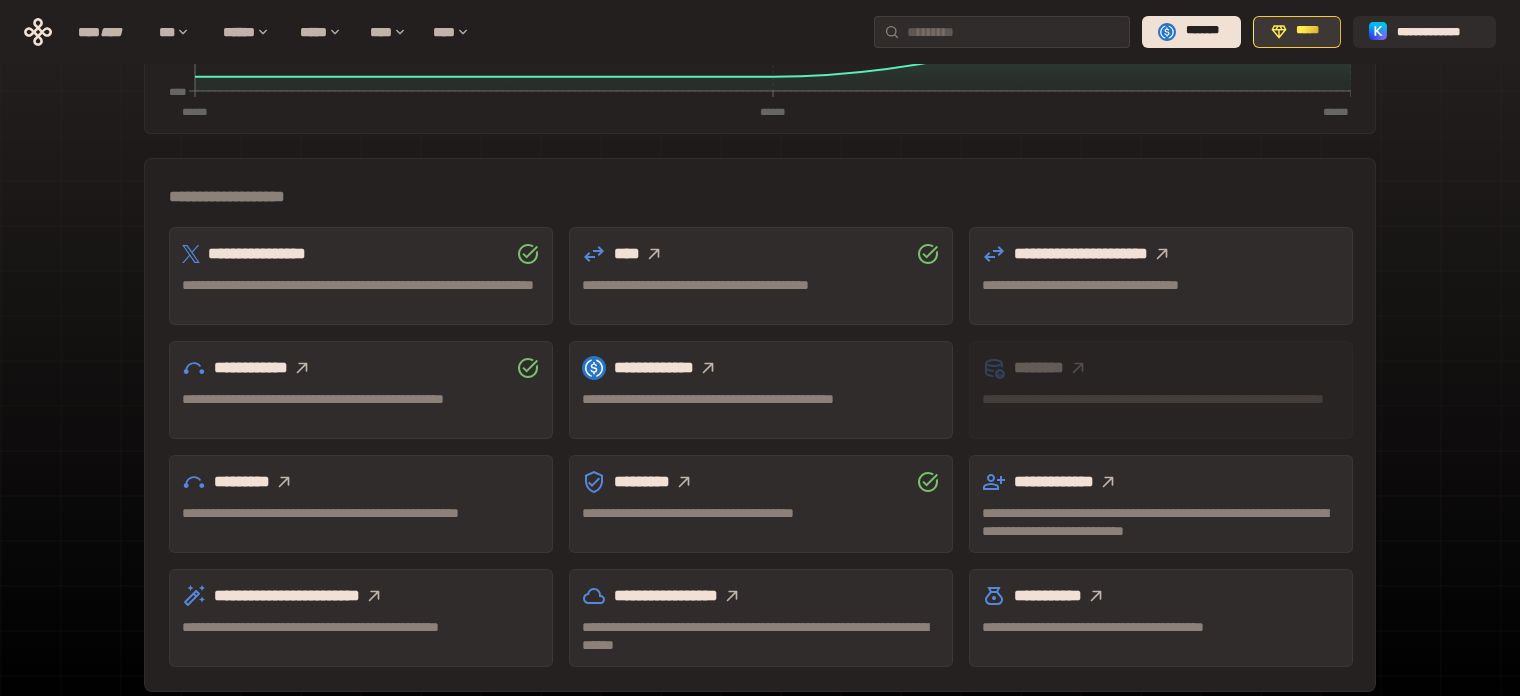 click on "*****" at bounding box center [1308, 31] 